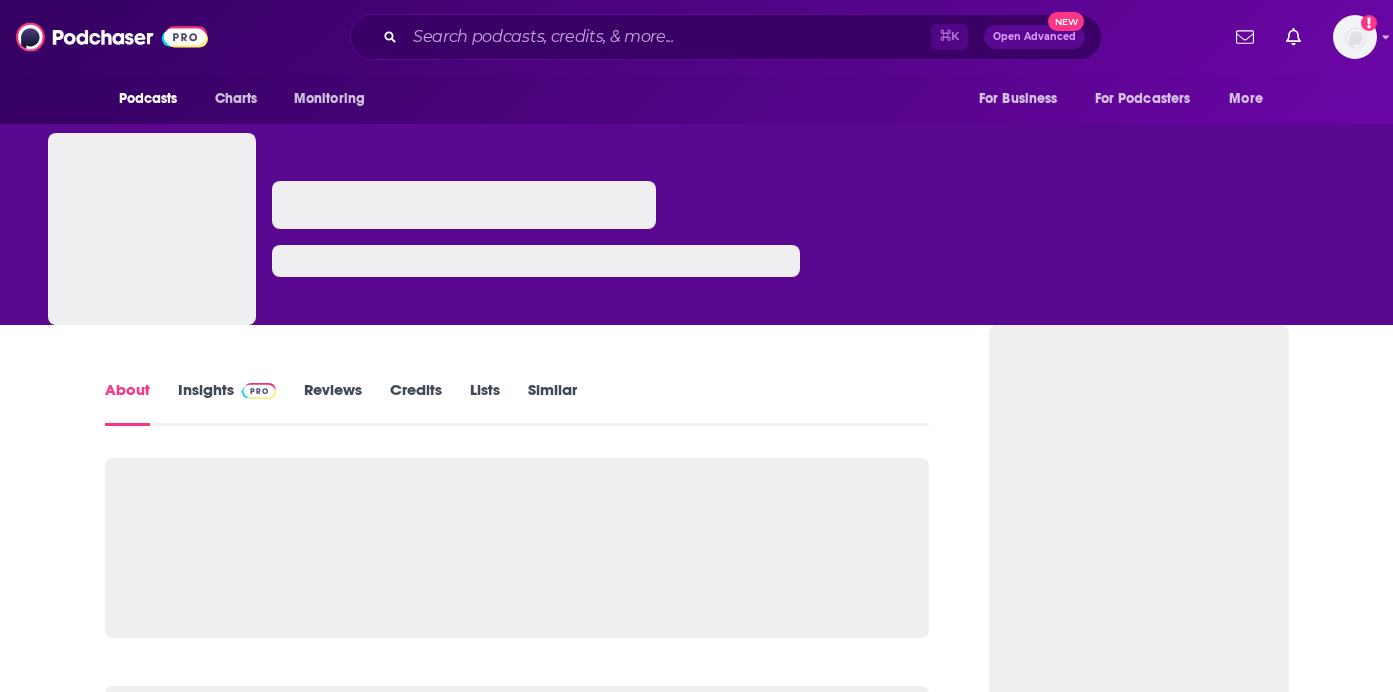 scroll, scrollTop: 0, scrollLeft: 0, axis: both 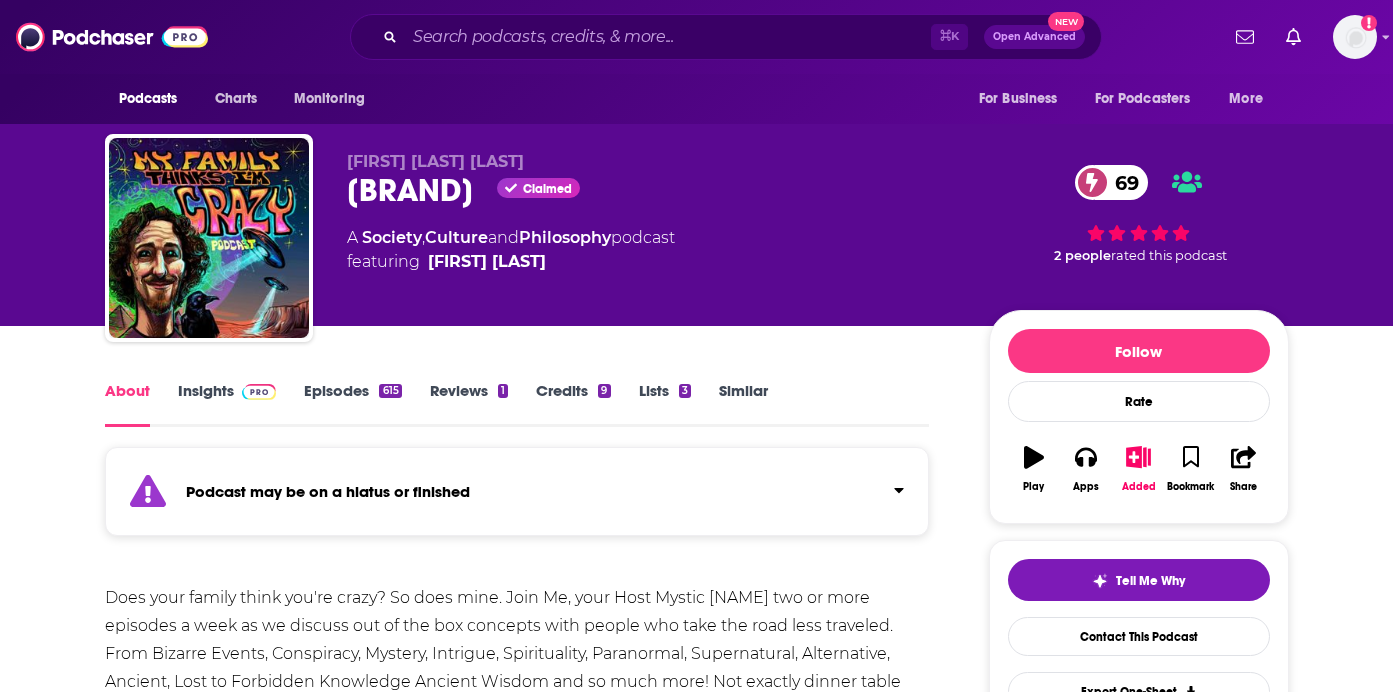 click at bounding box center (259, 390) 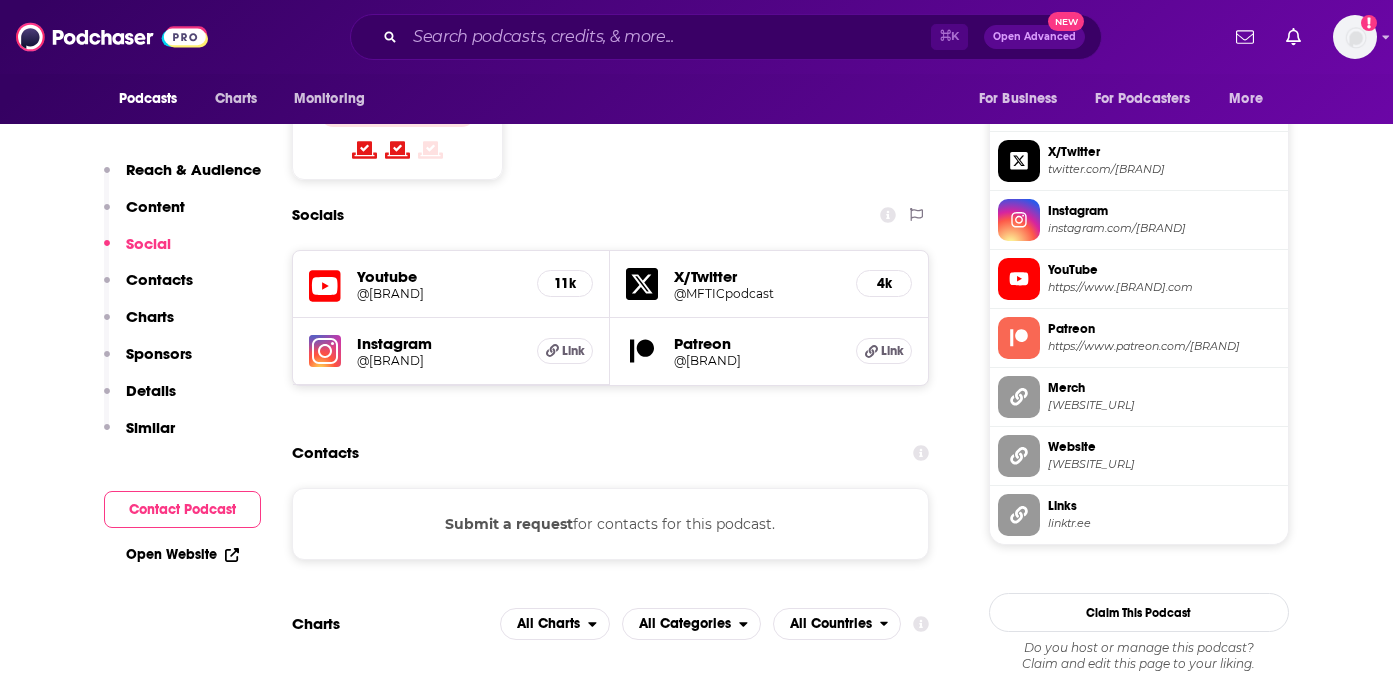 scroll, scrollTop: 1728, scrollLeft: 0, axis: vertical 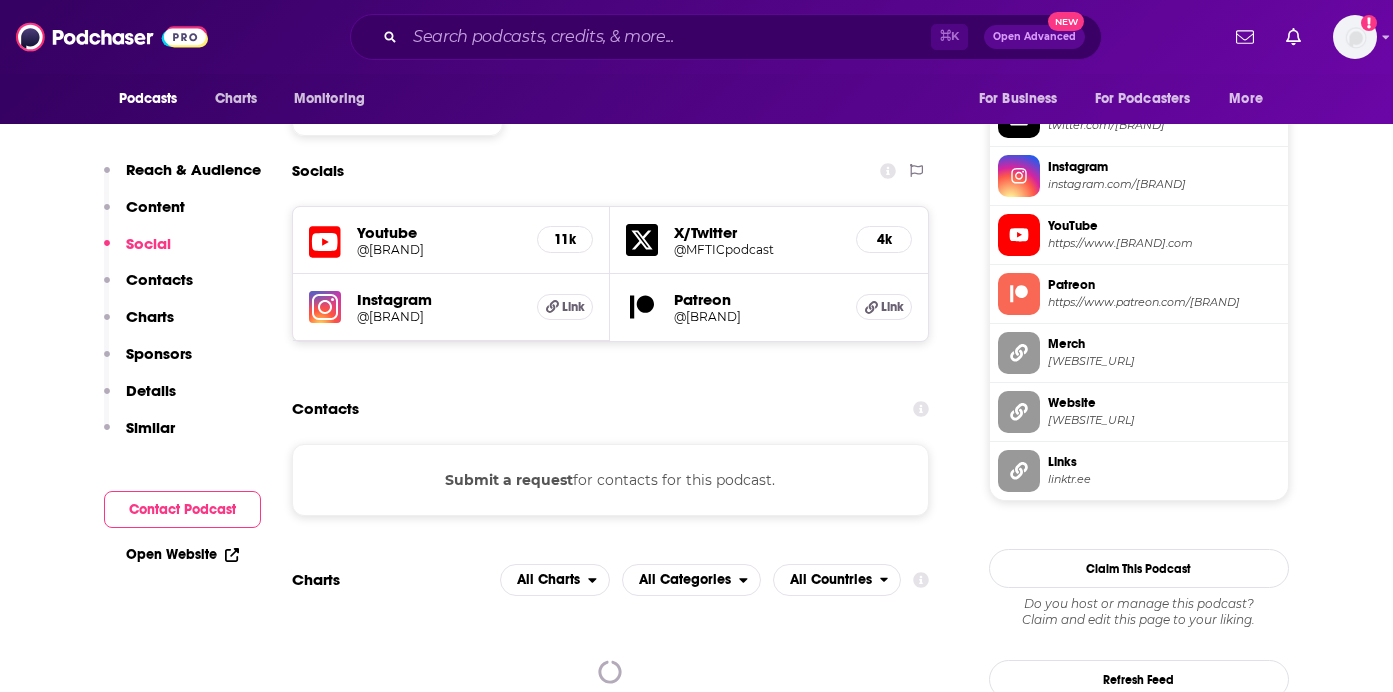 click on "@Myfamilythinksimcrazy" at bounding box center (439, 249) 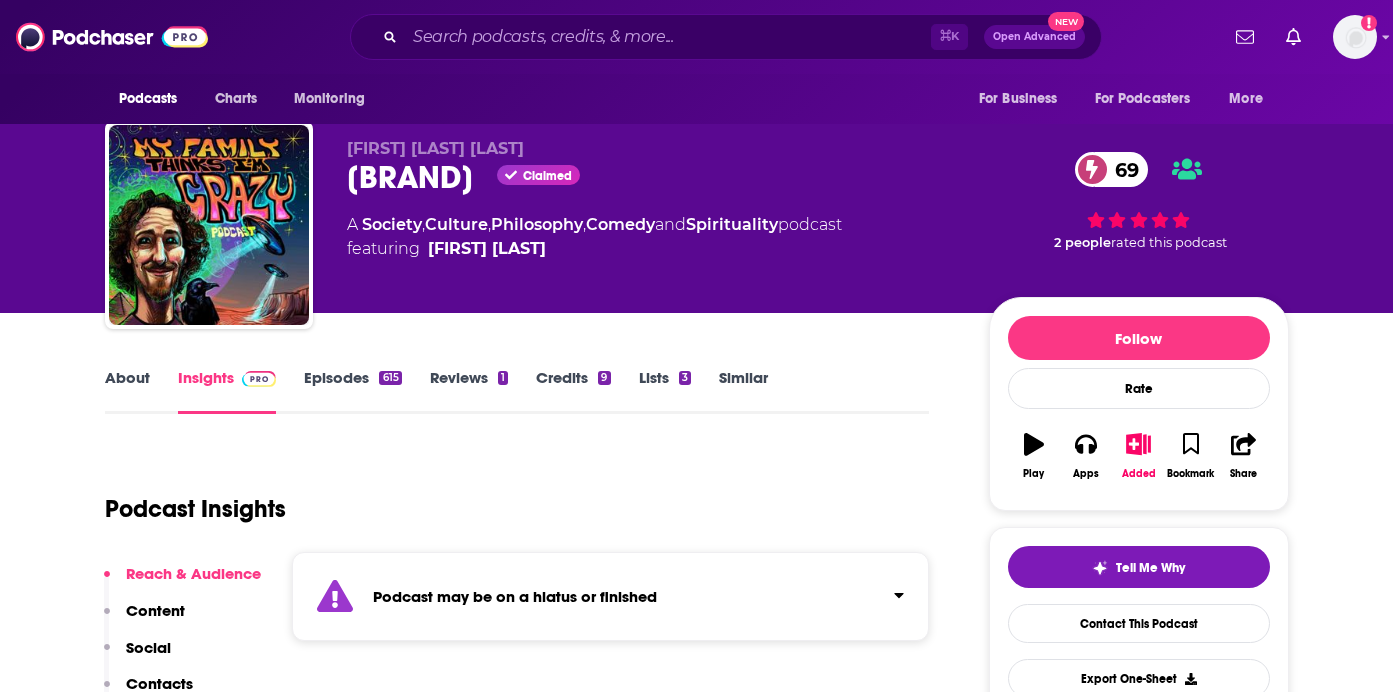 scroll, scrollTop: 8, scrollLeft: 0, axis: vertical 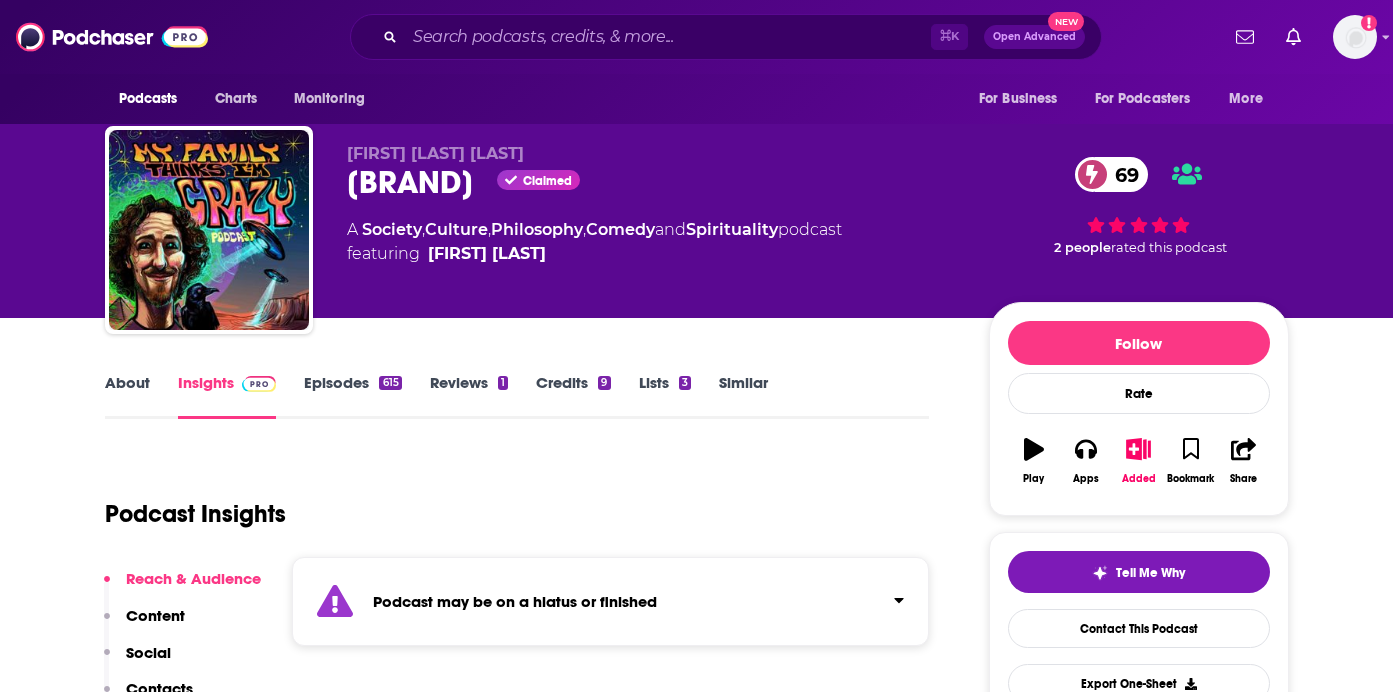 click on "Episodes 615" at bounding box center [352, 396] 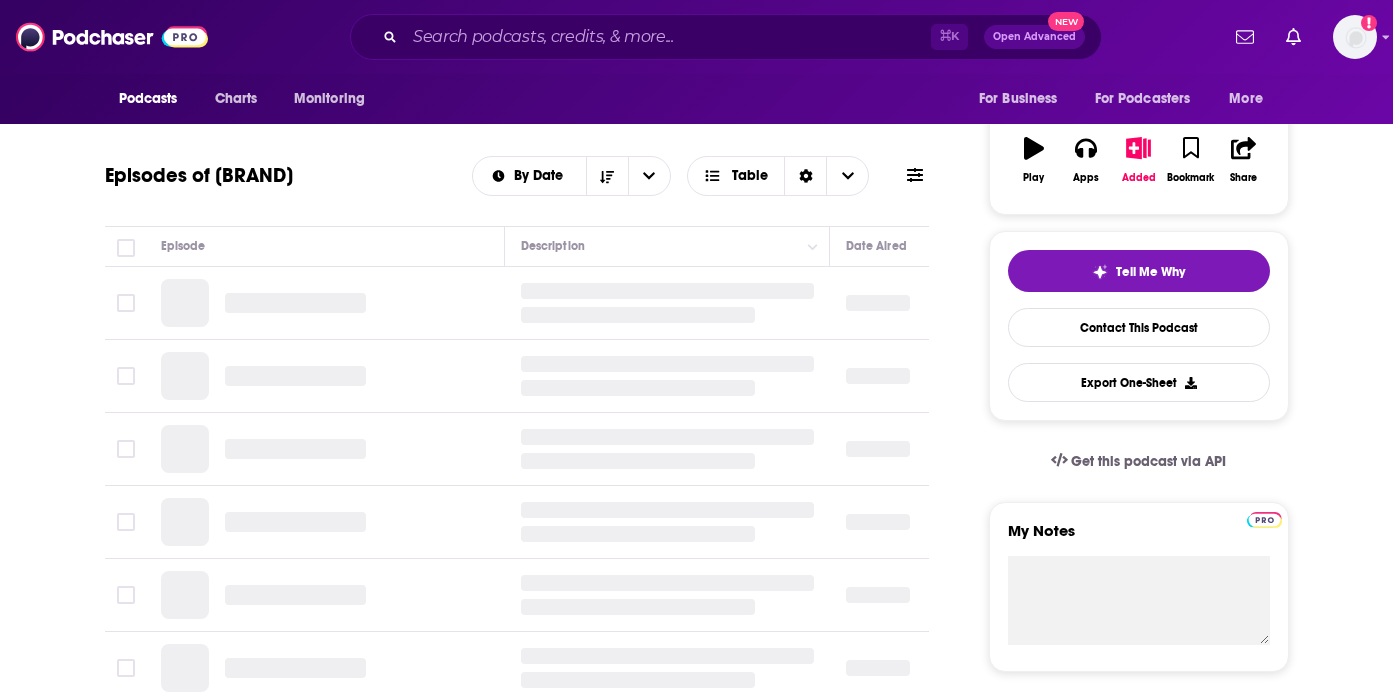 scroll, scrollTop: 312, scrollLeft: 0, axis: vertical 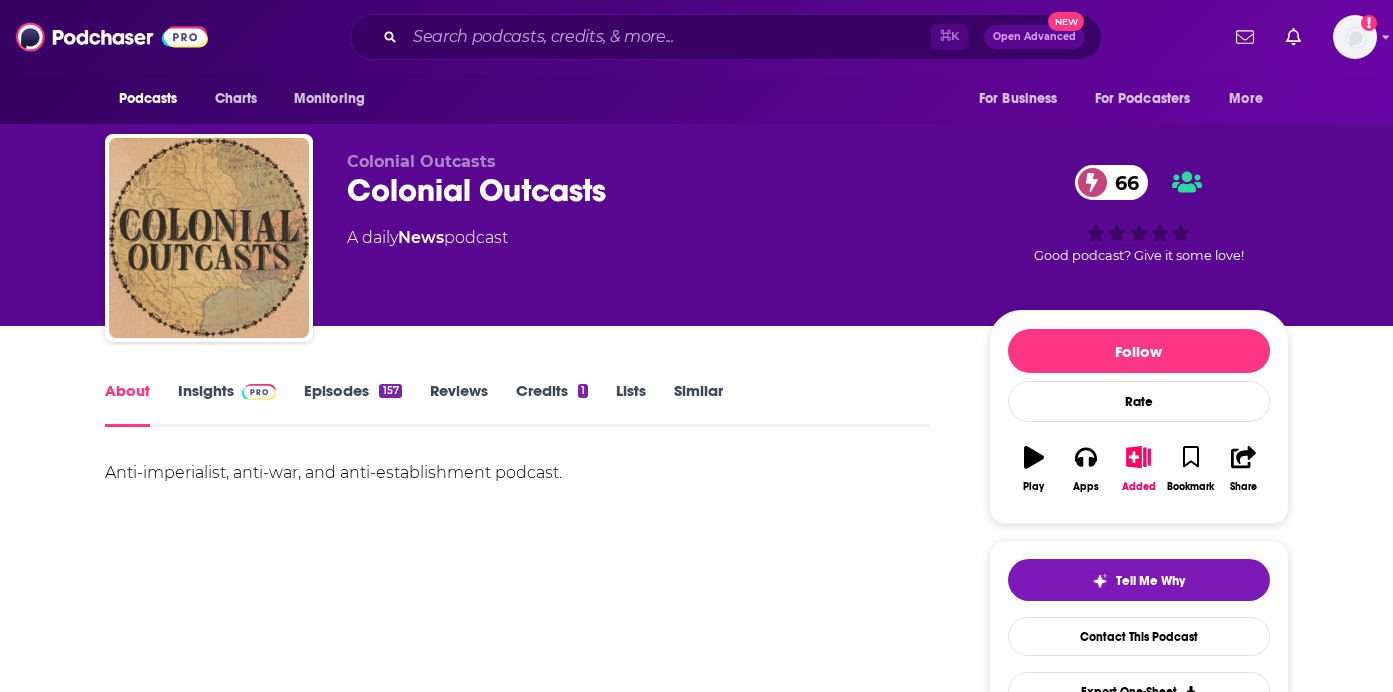 click on "Insights" at bounding box center (227, 404) 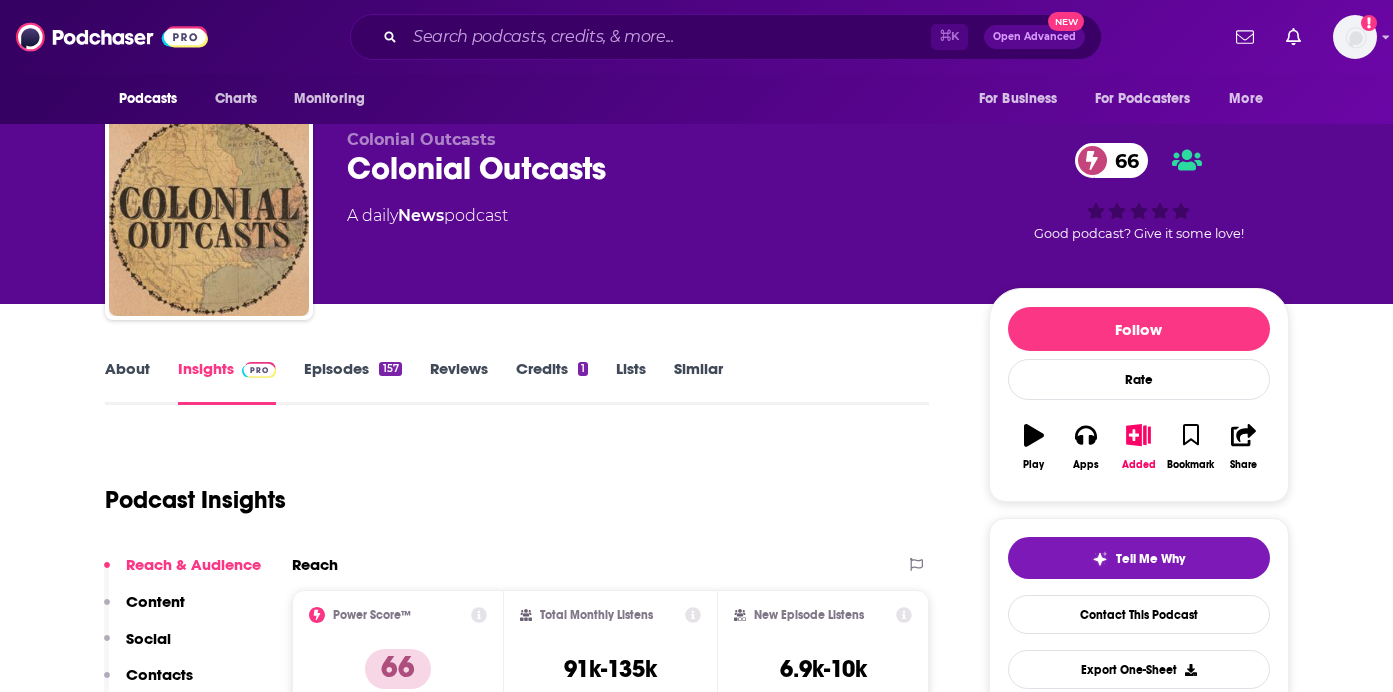 scroll, scrollTop: 0, scrollLeft: 0, axis: both 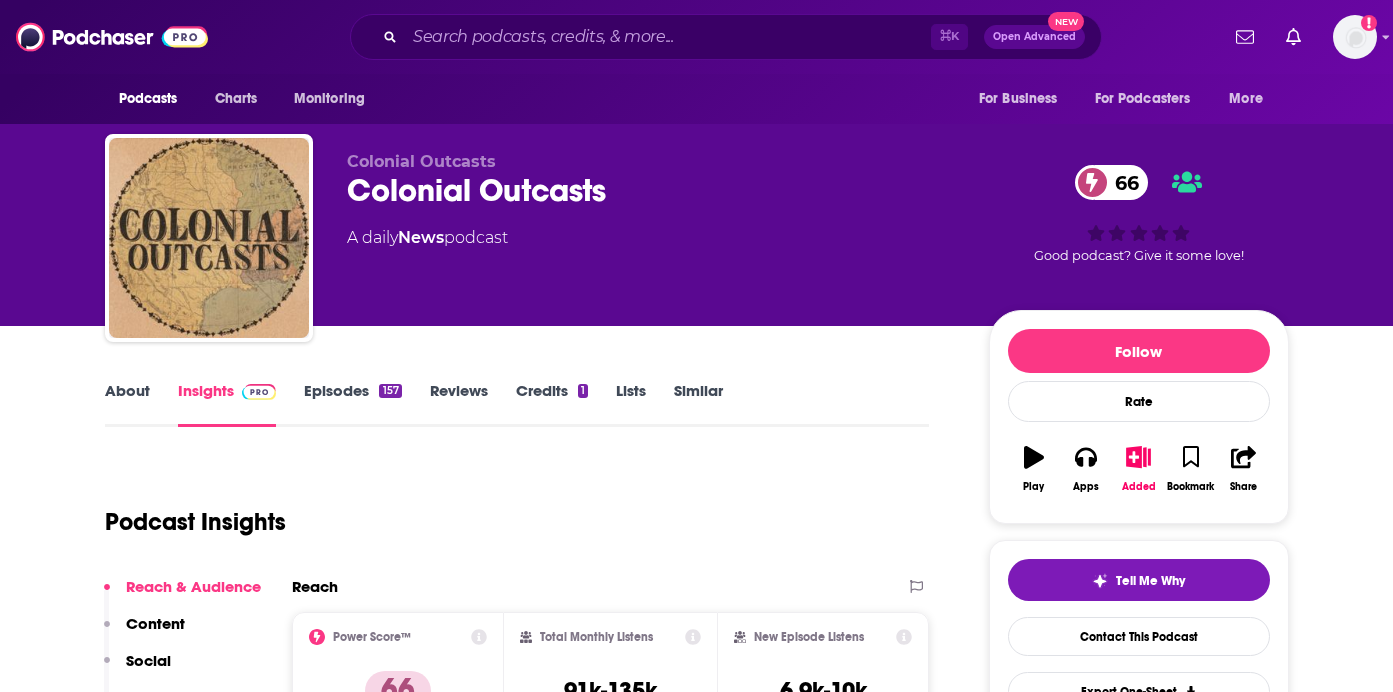 click on "About Insights Episodes 157 Reviews Credits 1 Lists Similar" at bounding box center [517, 402] 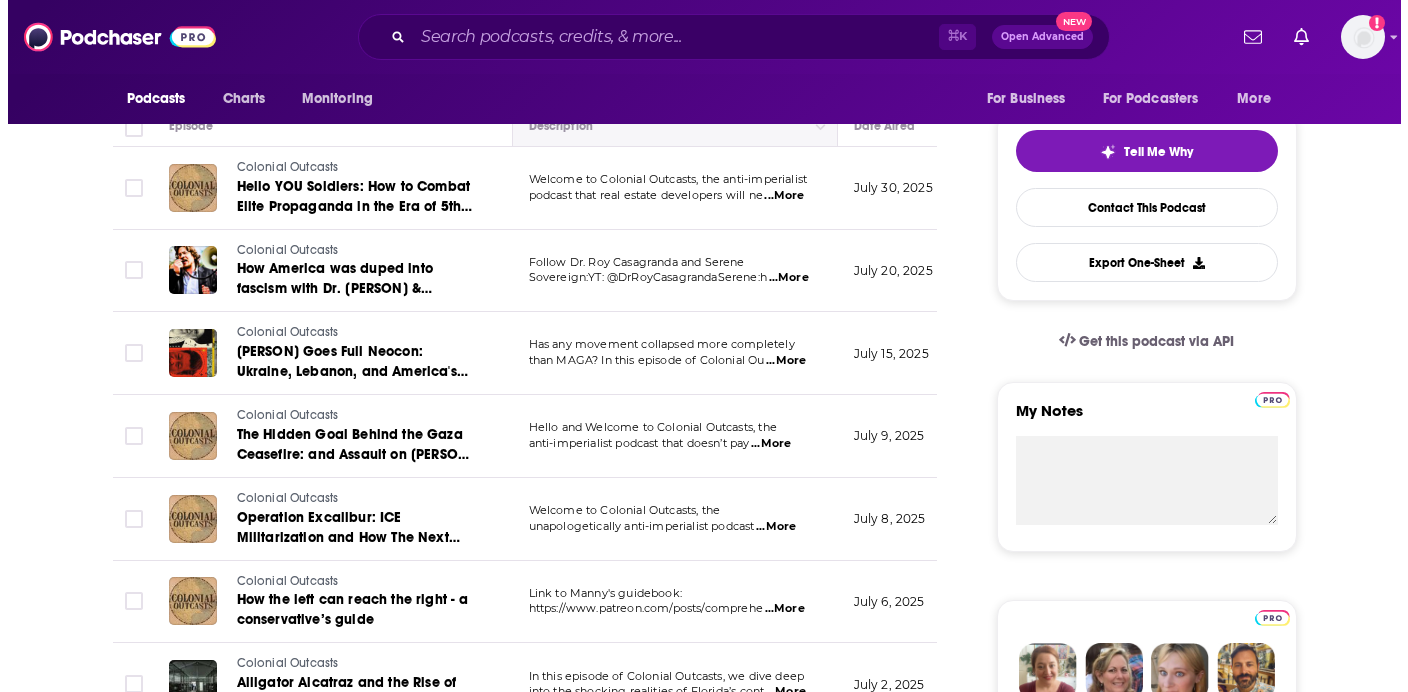 scroll, scrollTop: 427, scrollLeft: 0, axis: vertical 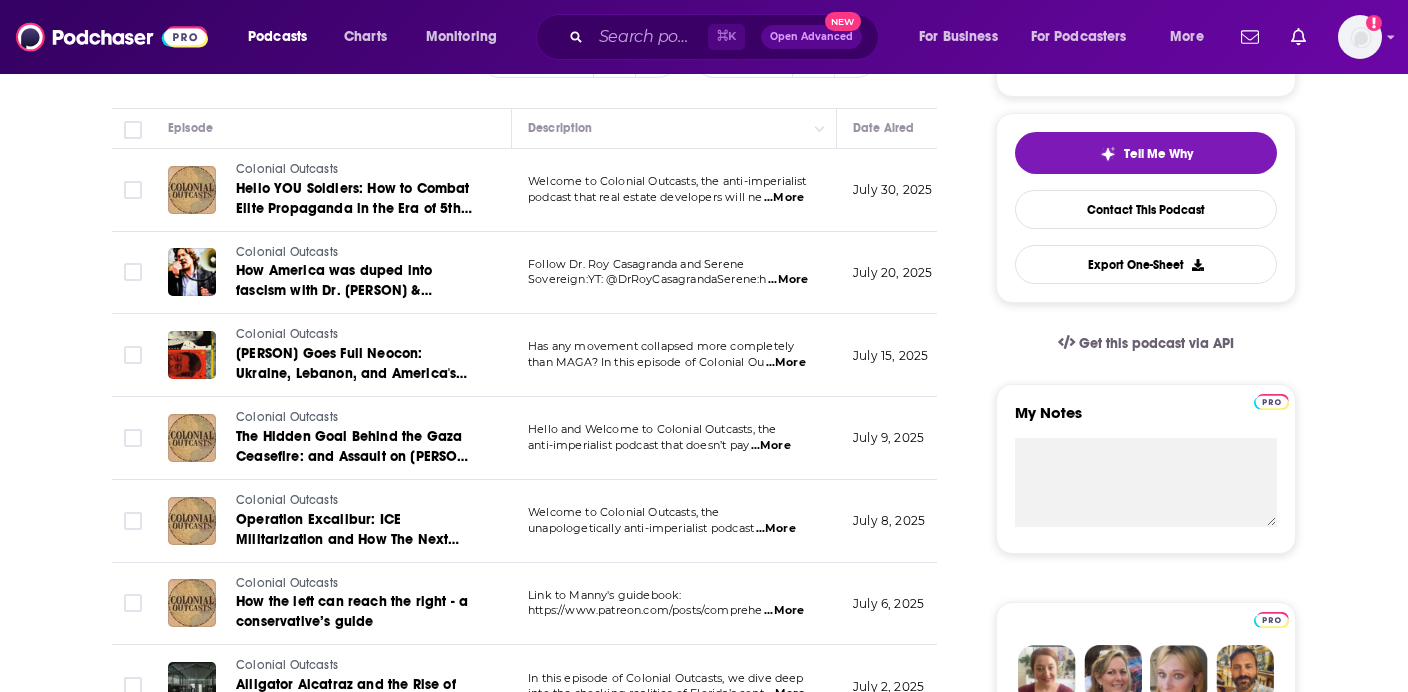 click on "...More" at bounding box center [784, 198] 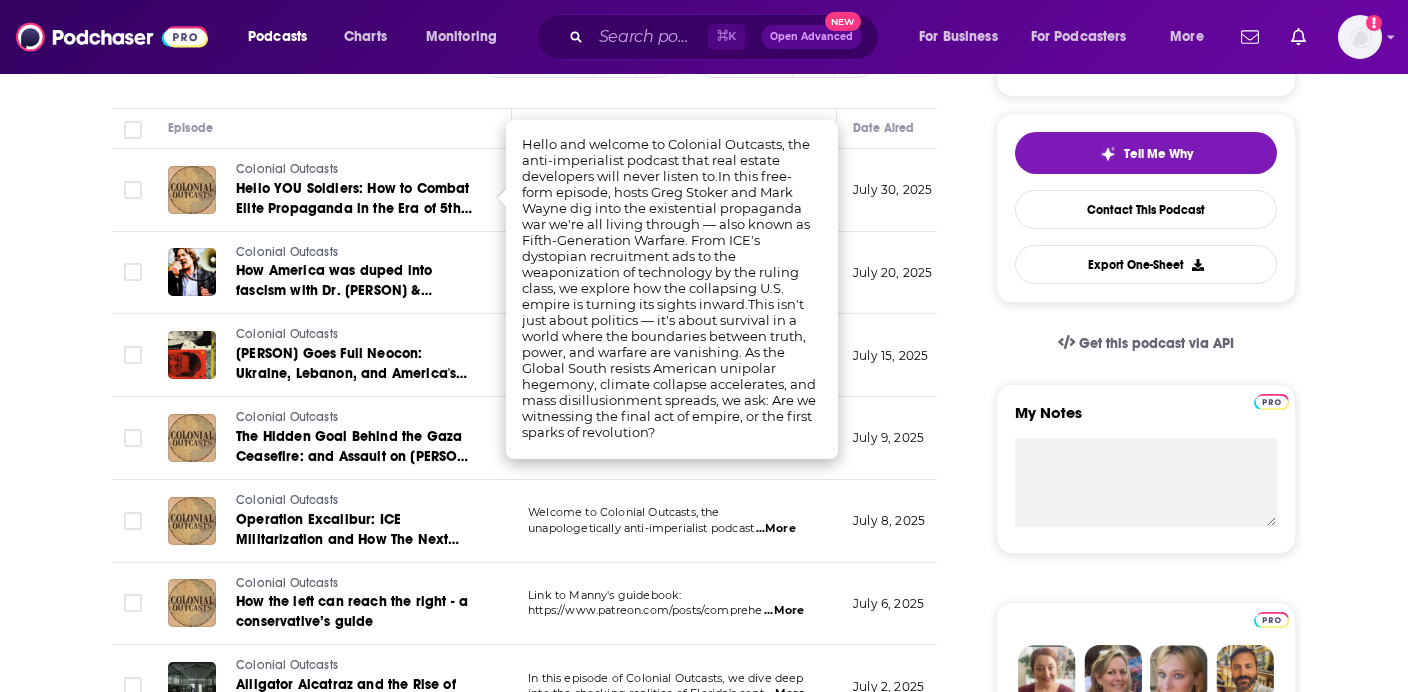click on "...More" at bounding box center (776, 529) 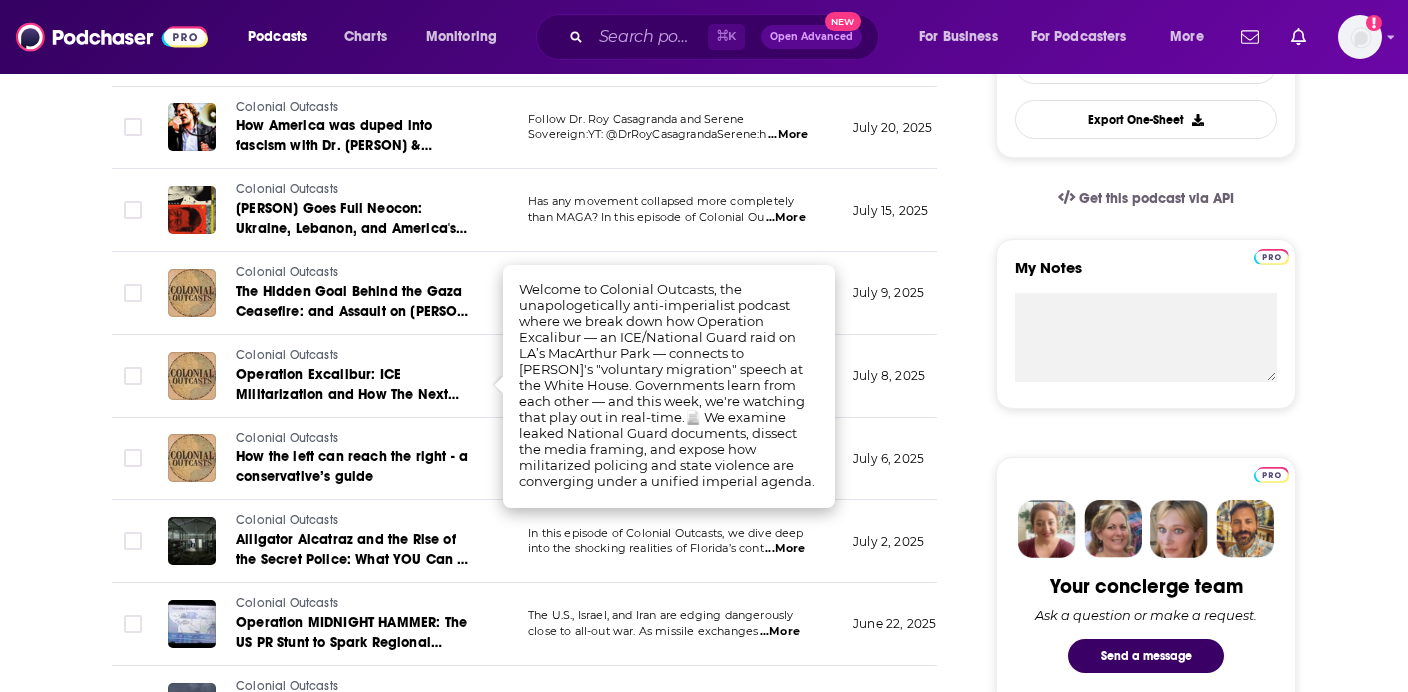 scroll, scrollTop: 579, scrollLeft: 0, axis: vertical 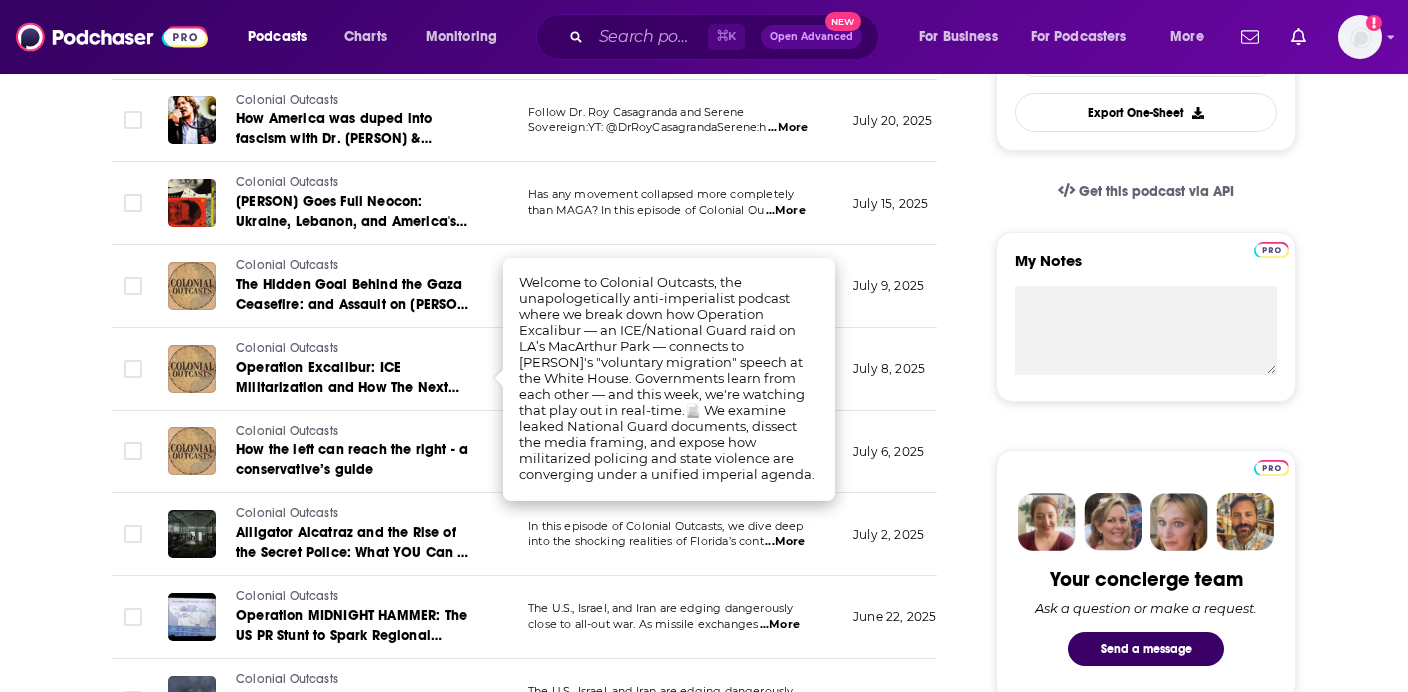 click on "...More" at bounding box center (785, 542) 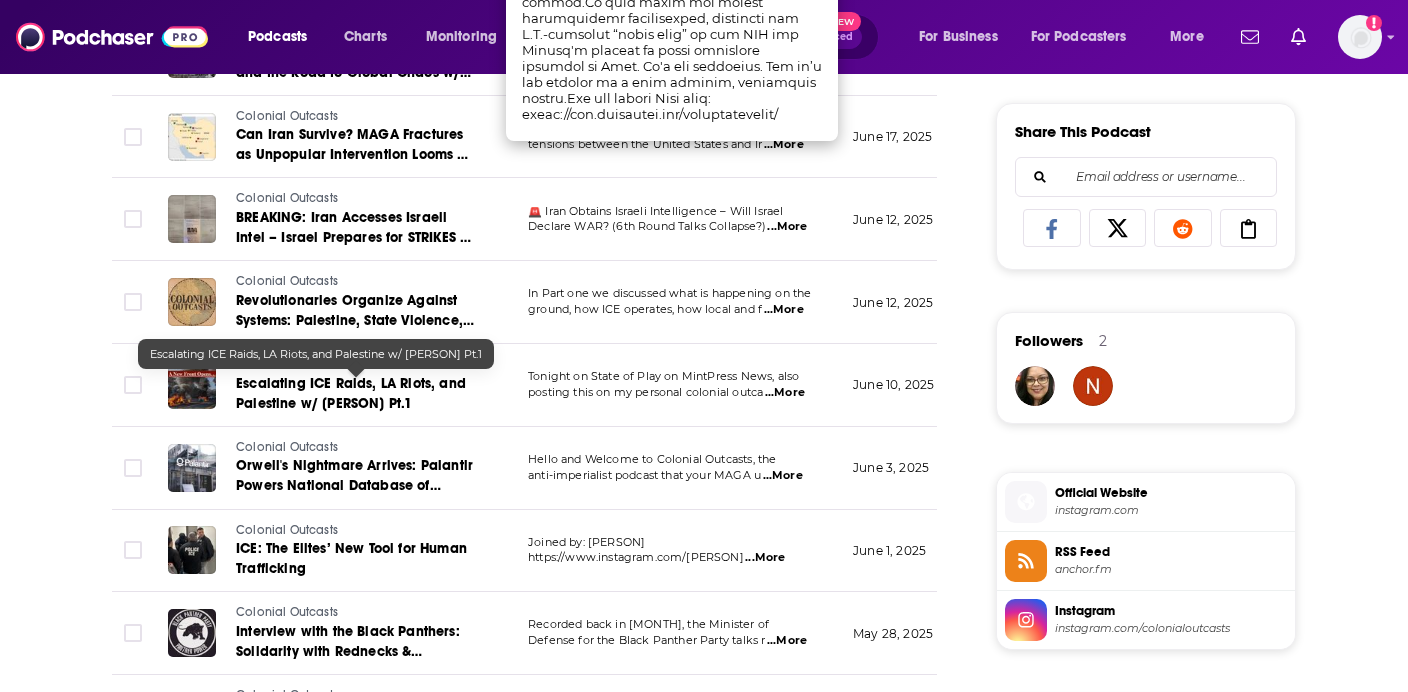 scroll, scrollTop: 1244, scrollLeft: 0, axis: vertical 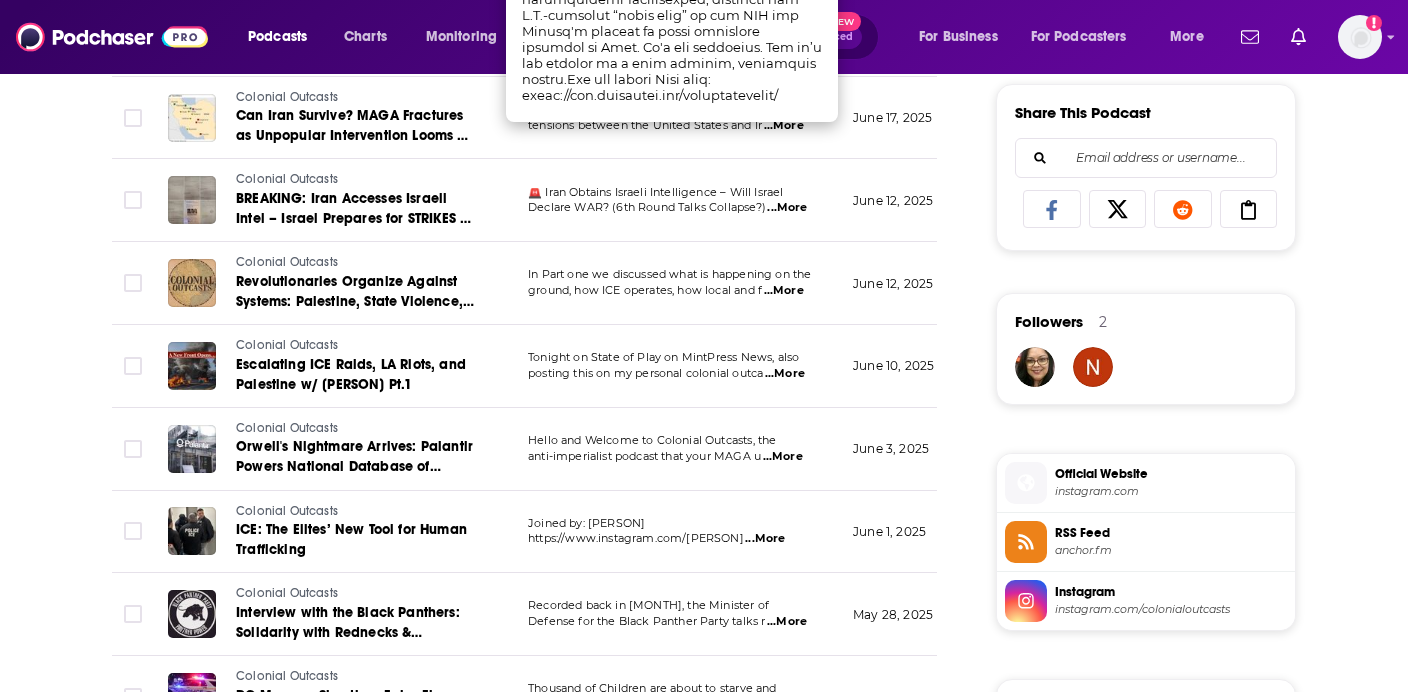 click on "instagram.com" at bounding box center [1171, 491] 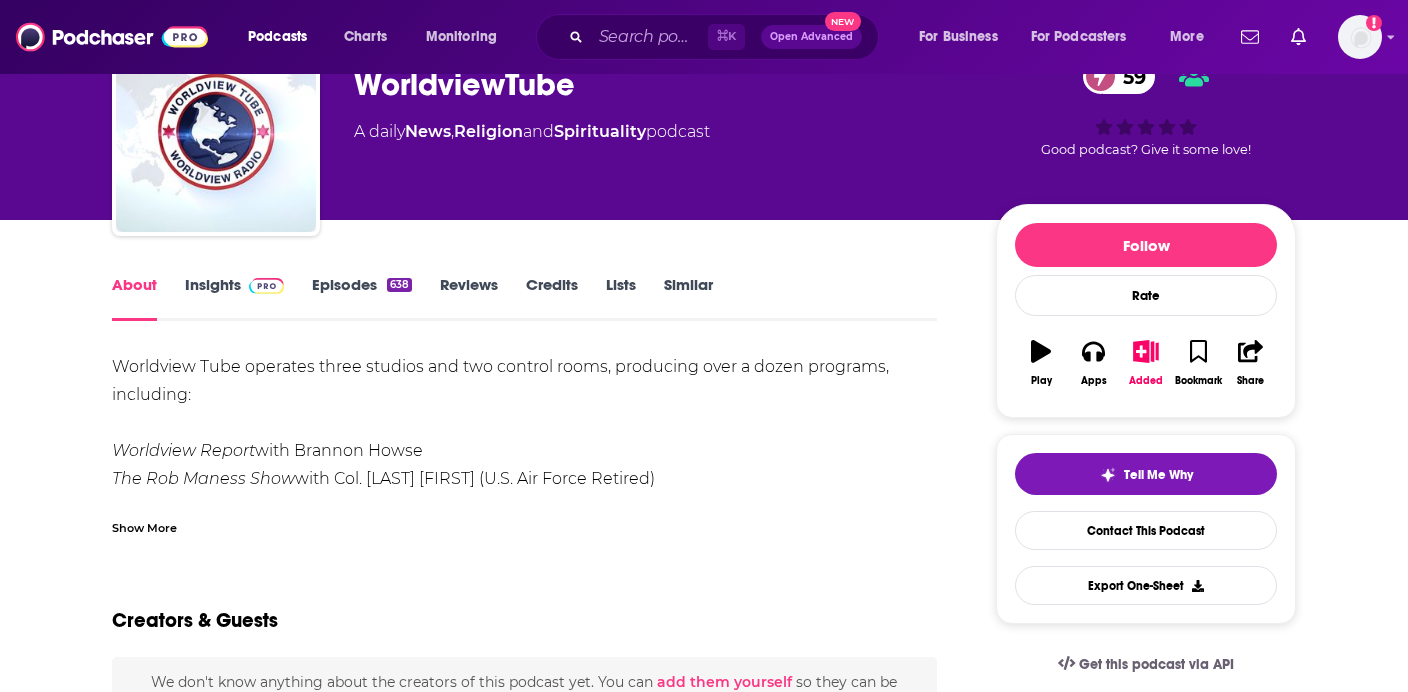 scroll, scrollTop: 108, scrollLeft: 0, axis: vertical 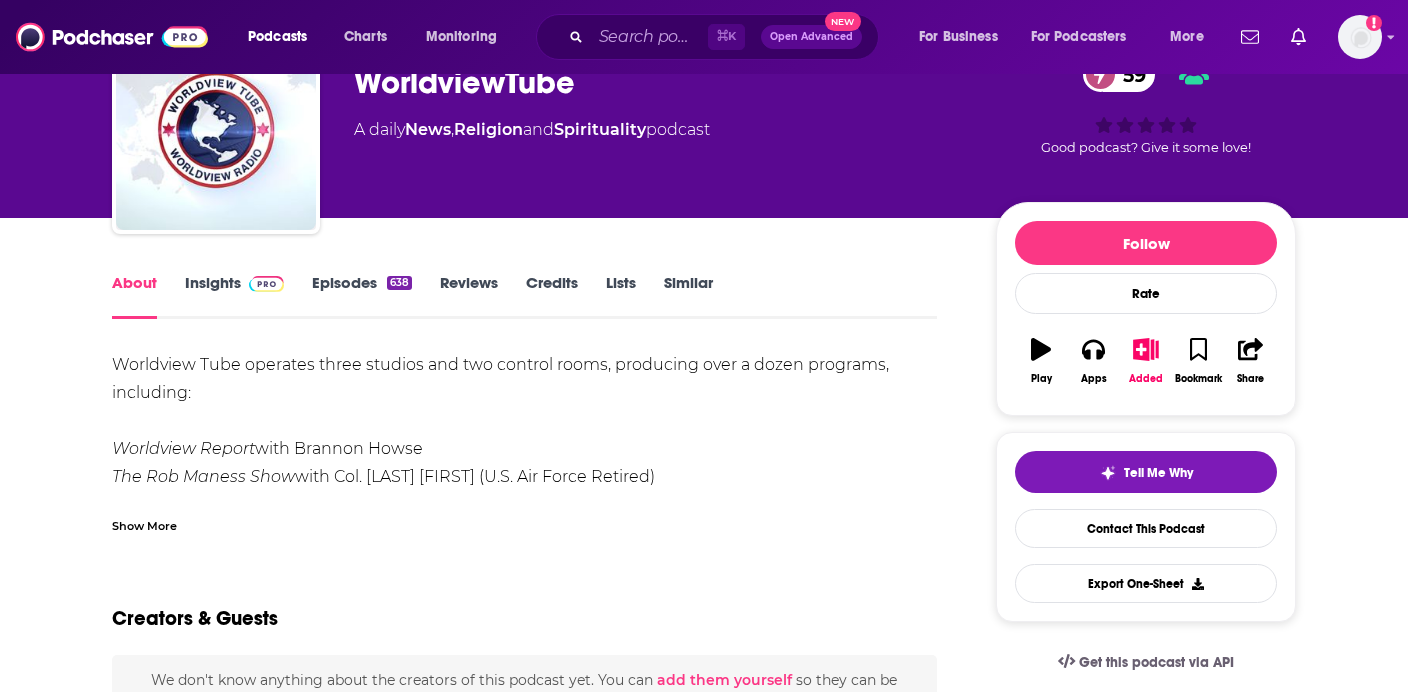 click on "Show More" at bounding box center [144, 524] 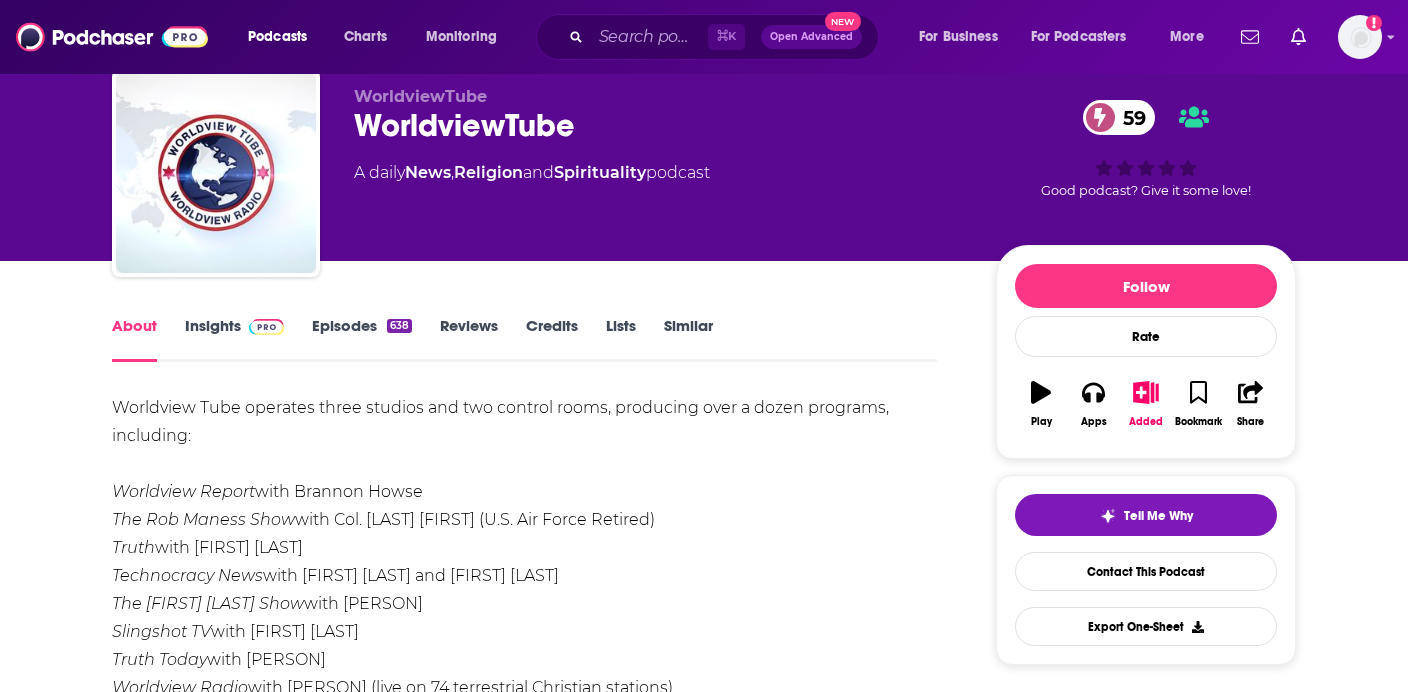 scroll, scrollTop: 64, scrollLeft: 0, axis: vertical 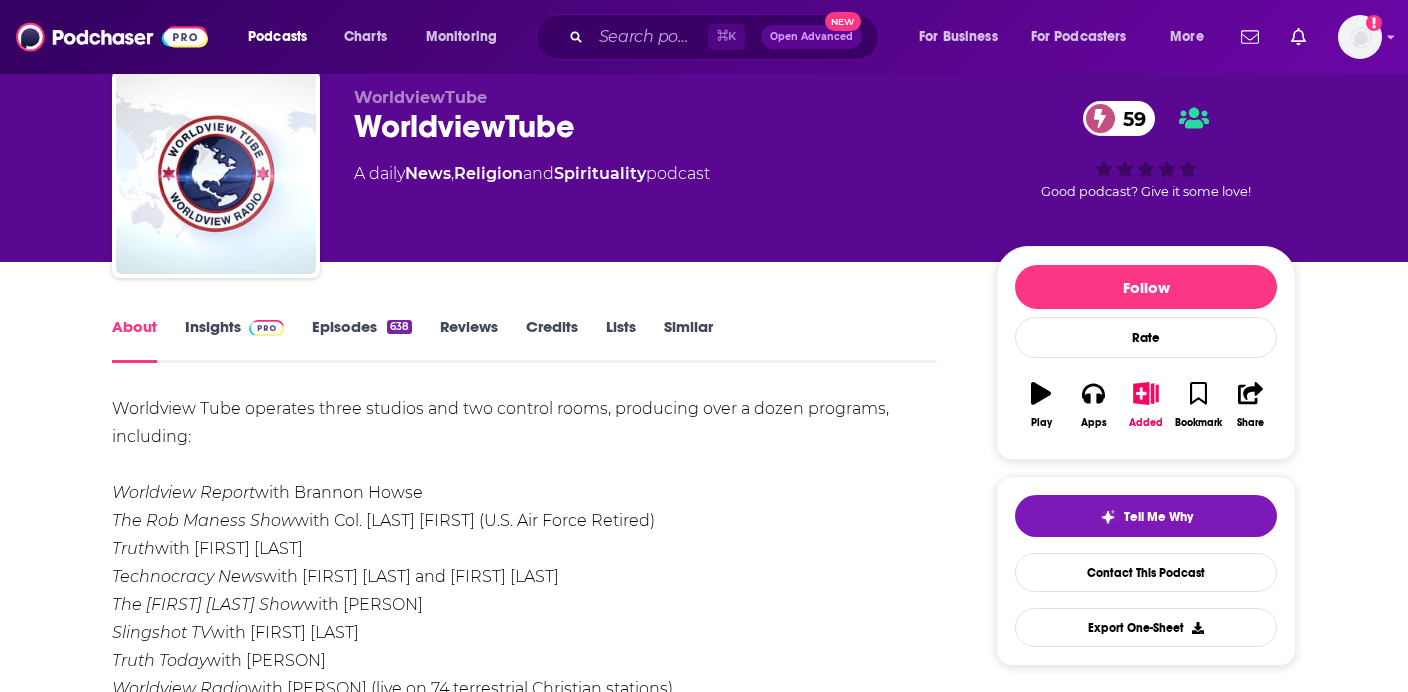 click on "Insights" at bounding box center [234, 340] 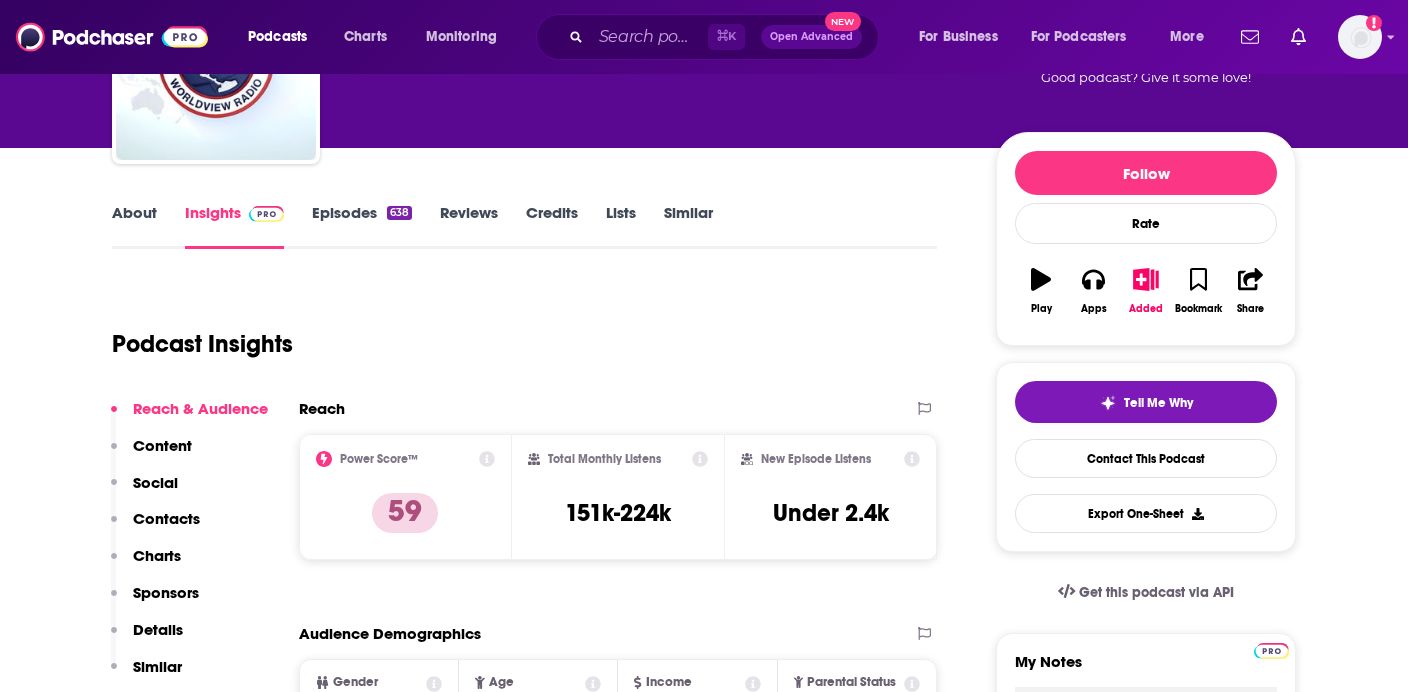 scroll, scrollTop: 187, scrollLeft: 0, axis: vertical 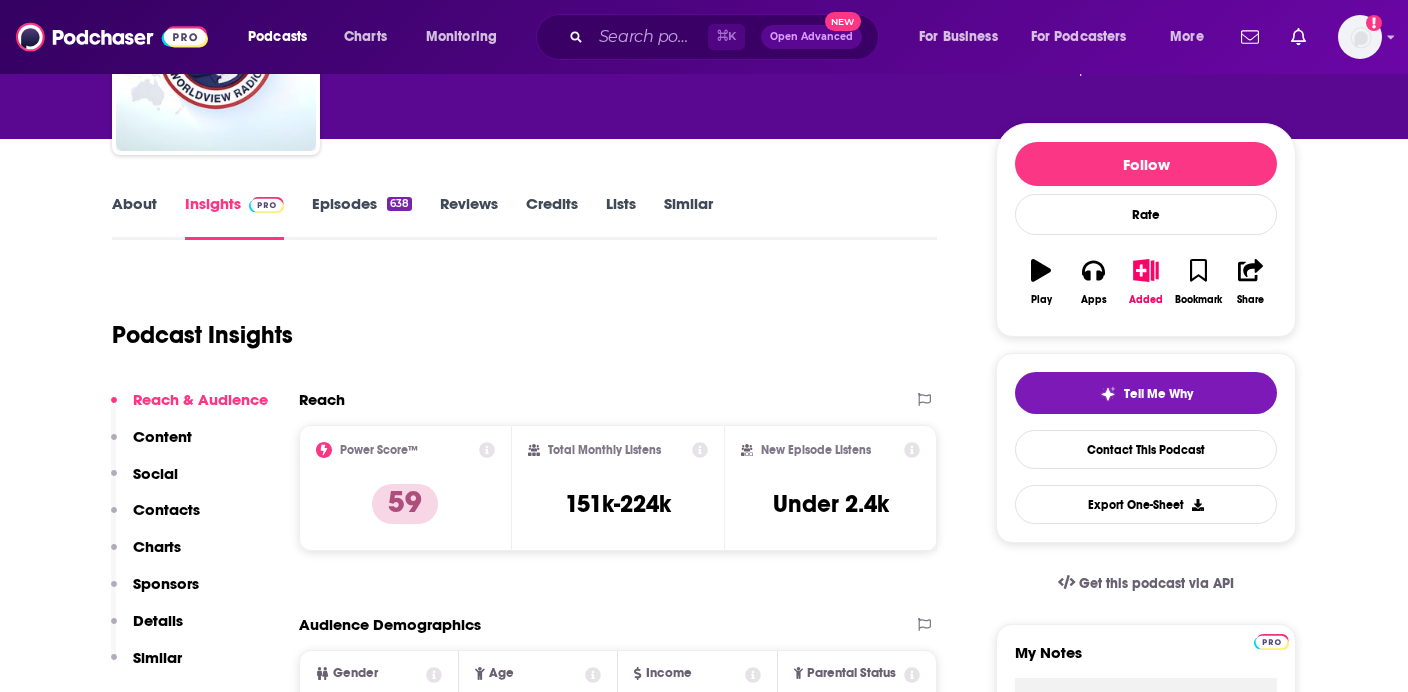 click on "Episodes 638" at bounding box center (362, 217) 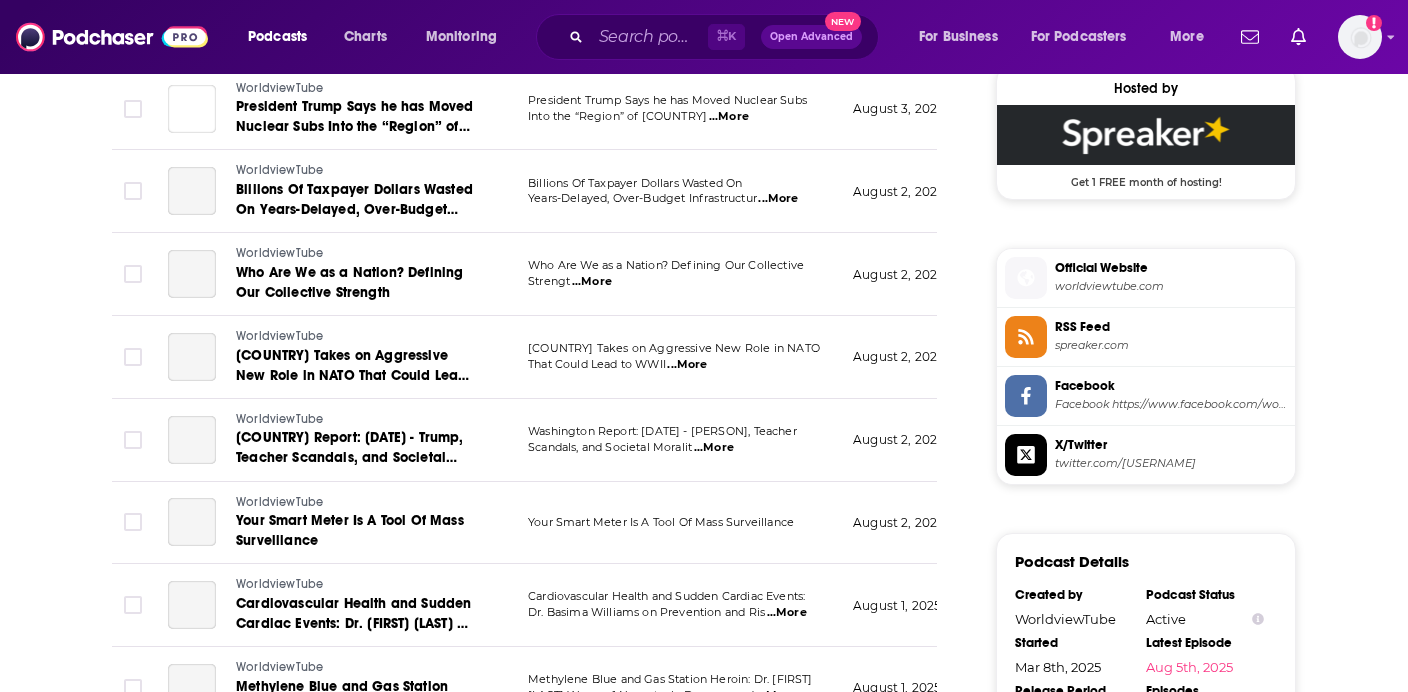 scroll, scrollTop: 1469, scrollLeft: 0, axis: vertical 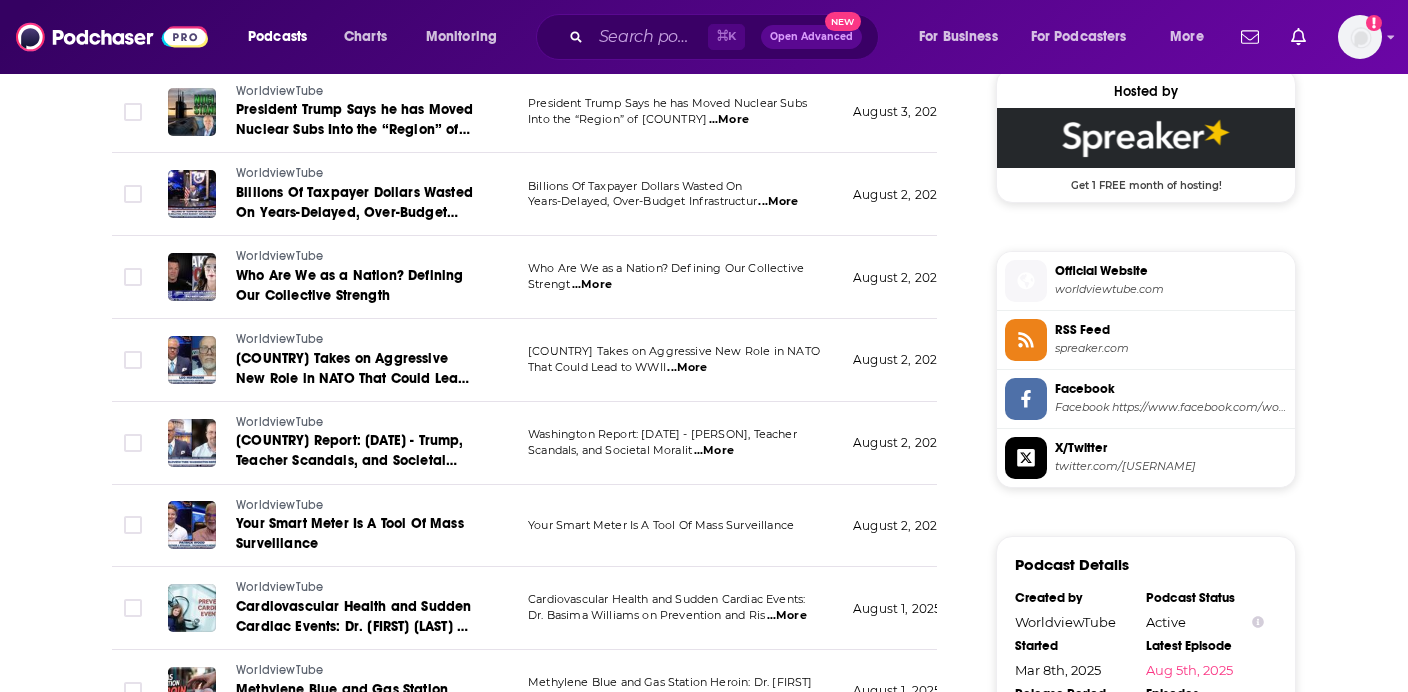 click on "https://www.facebook.com/worldviewweekend" at bounding box center [1171, 407] 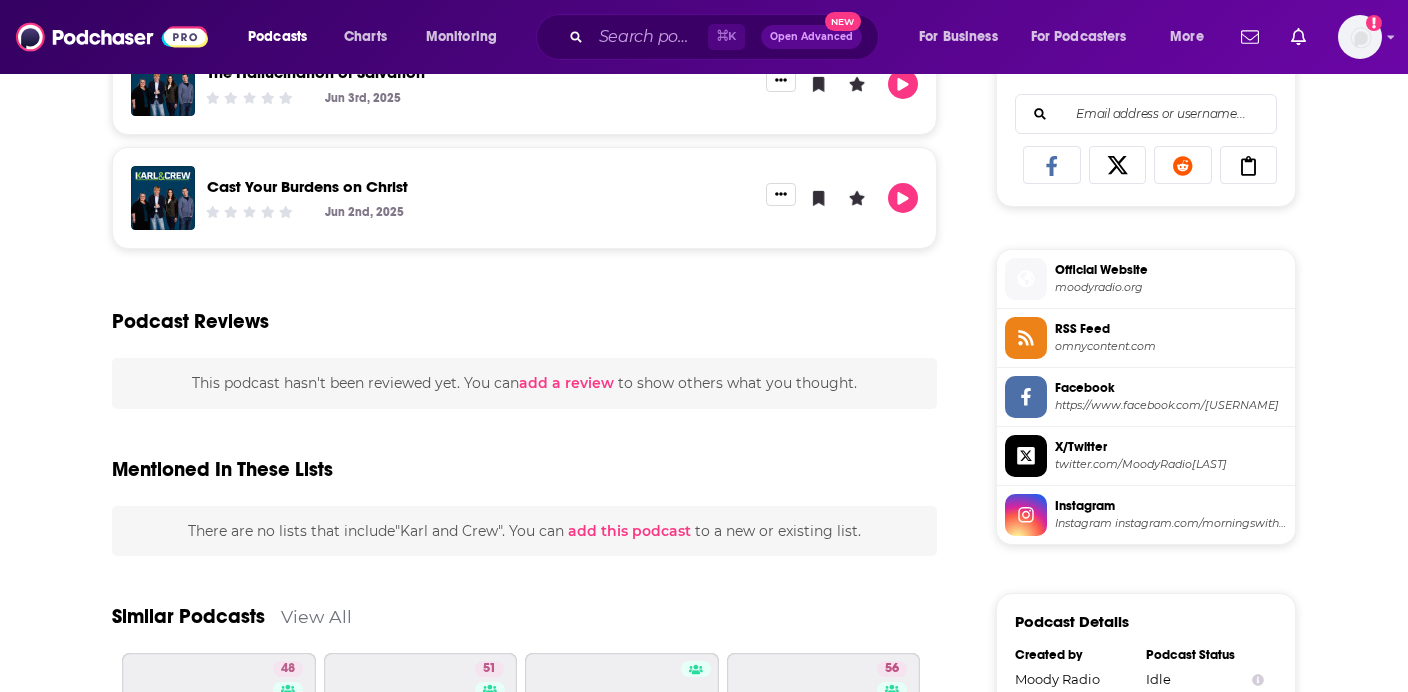 scroll, scrollTop: 1319, scrollLeft: 0, axis: vertical 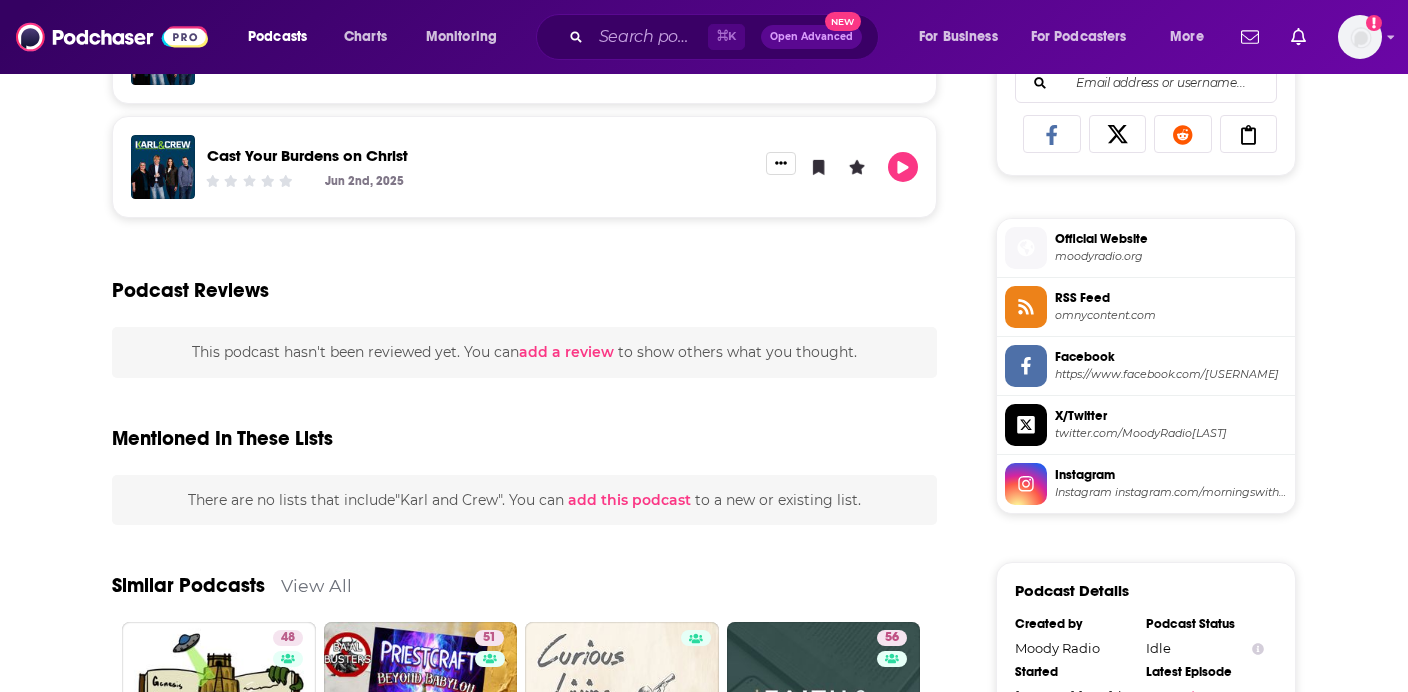 click on "Instagram instagram.com/morningswith[LAST]" at bounding box center (1171, 492) 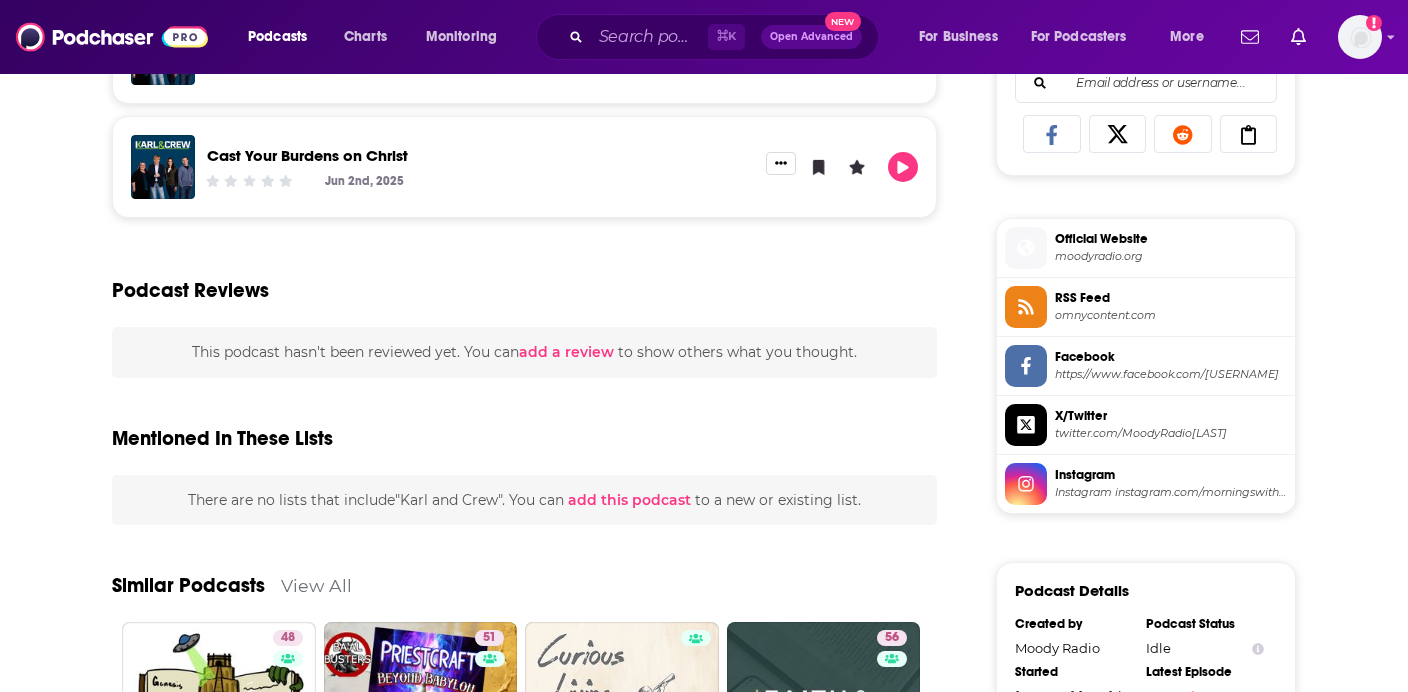 click on "Facebook https://www.facebook.com/[USERNAME]" at bounding box center [1167, 365] 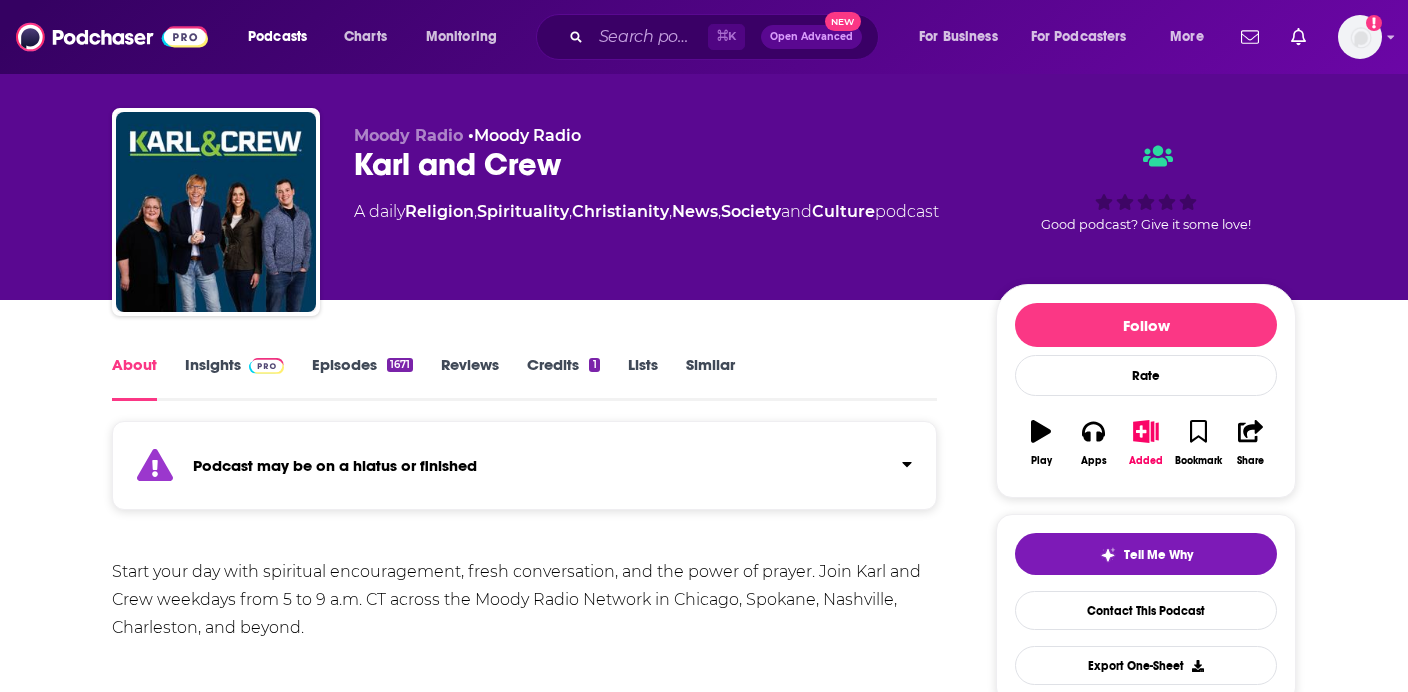 scroll, scrollTop: 0, scrollLeft: 0, axis: both 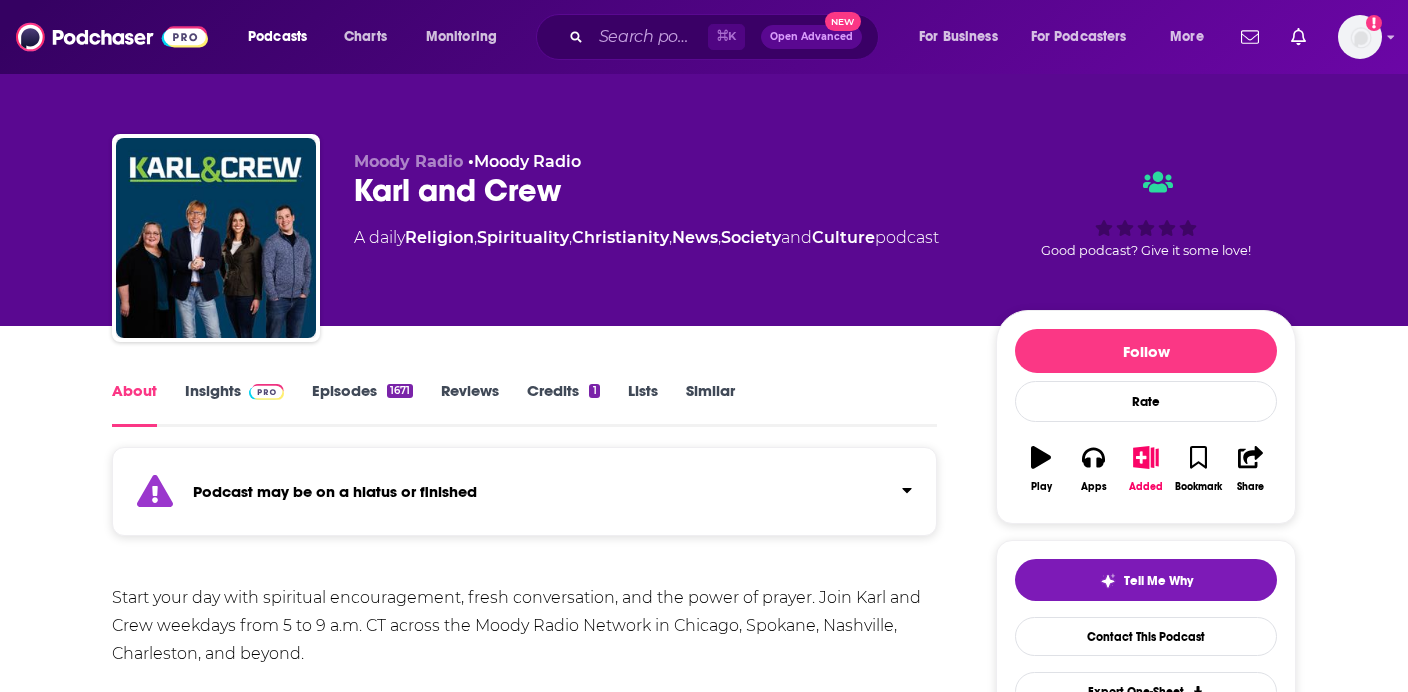click on "About Insights Episodes 1671 Reviews Credits 1 Lists Similar" at bounding box center [524, 402] 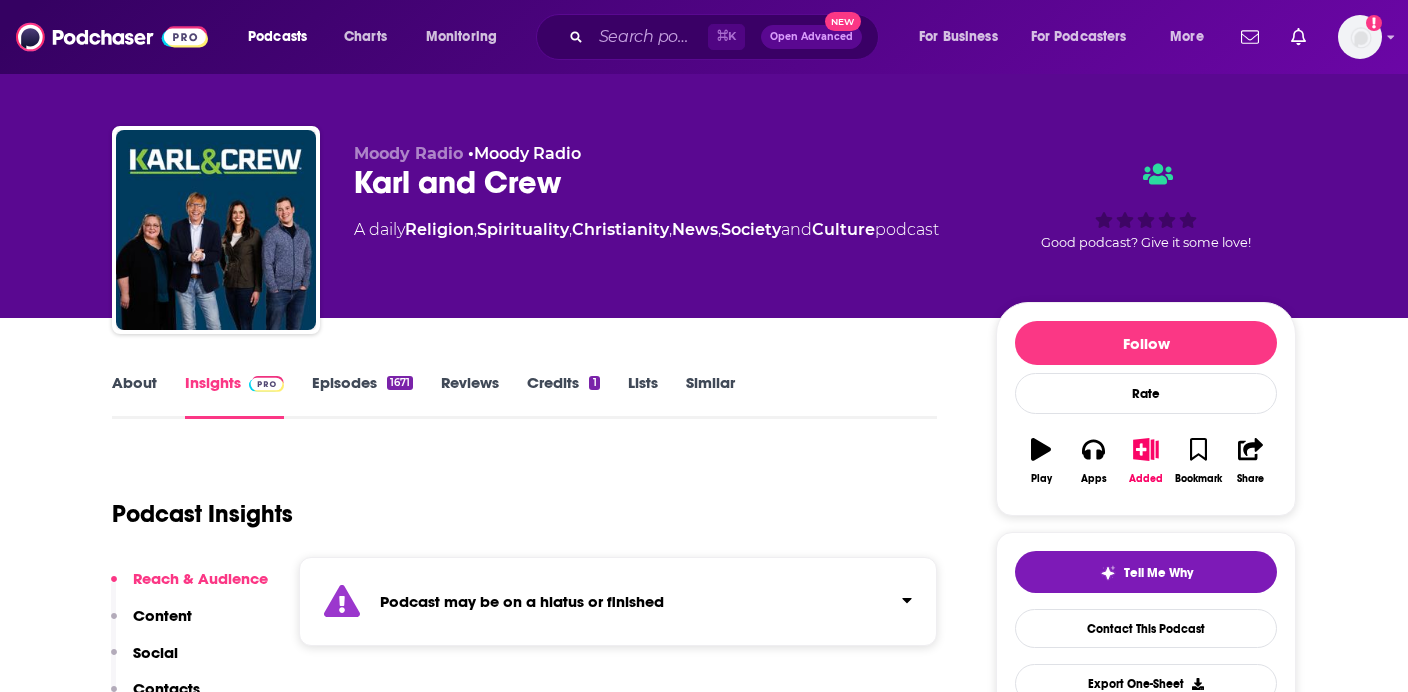 scroll, scrollTop: 3, scrollLeft: 0, axis: vertical 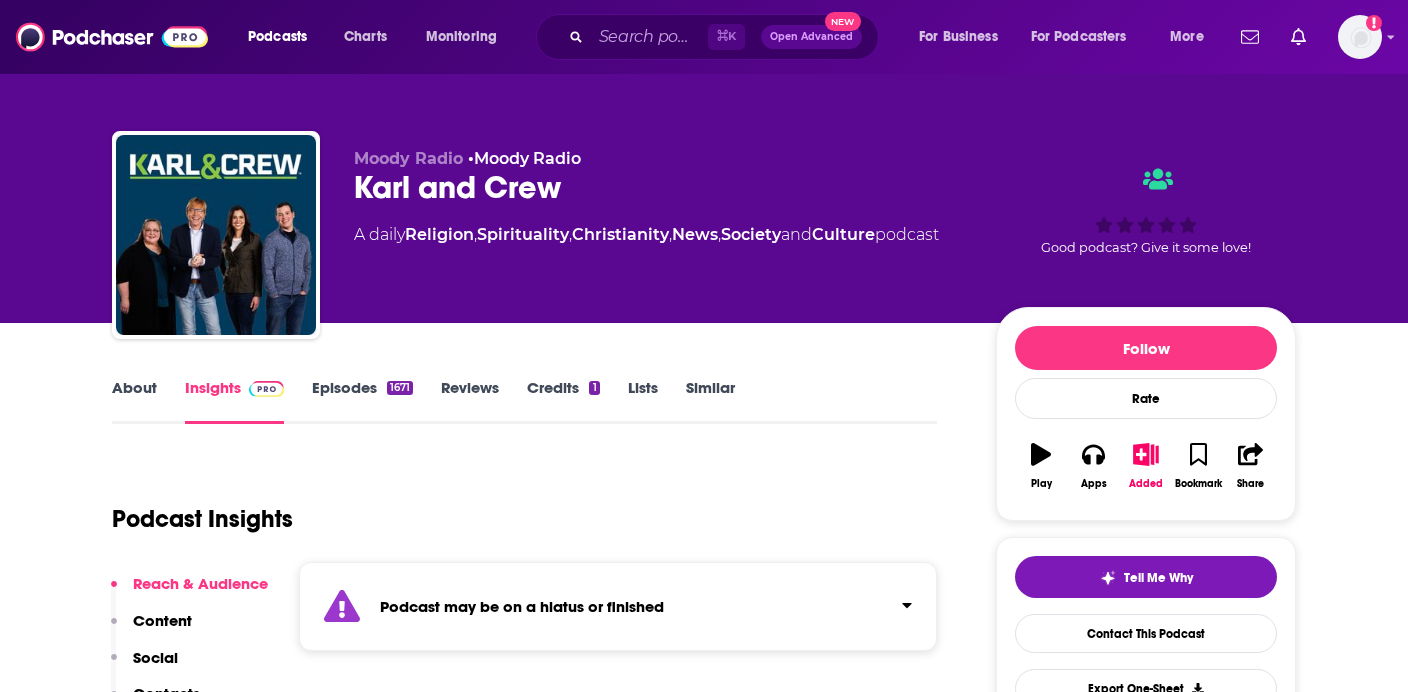 click on "Episodes 1671" at bounding box center (362, 401) 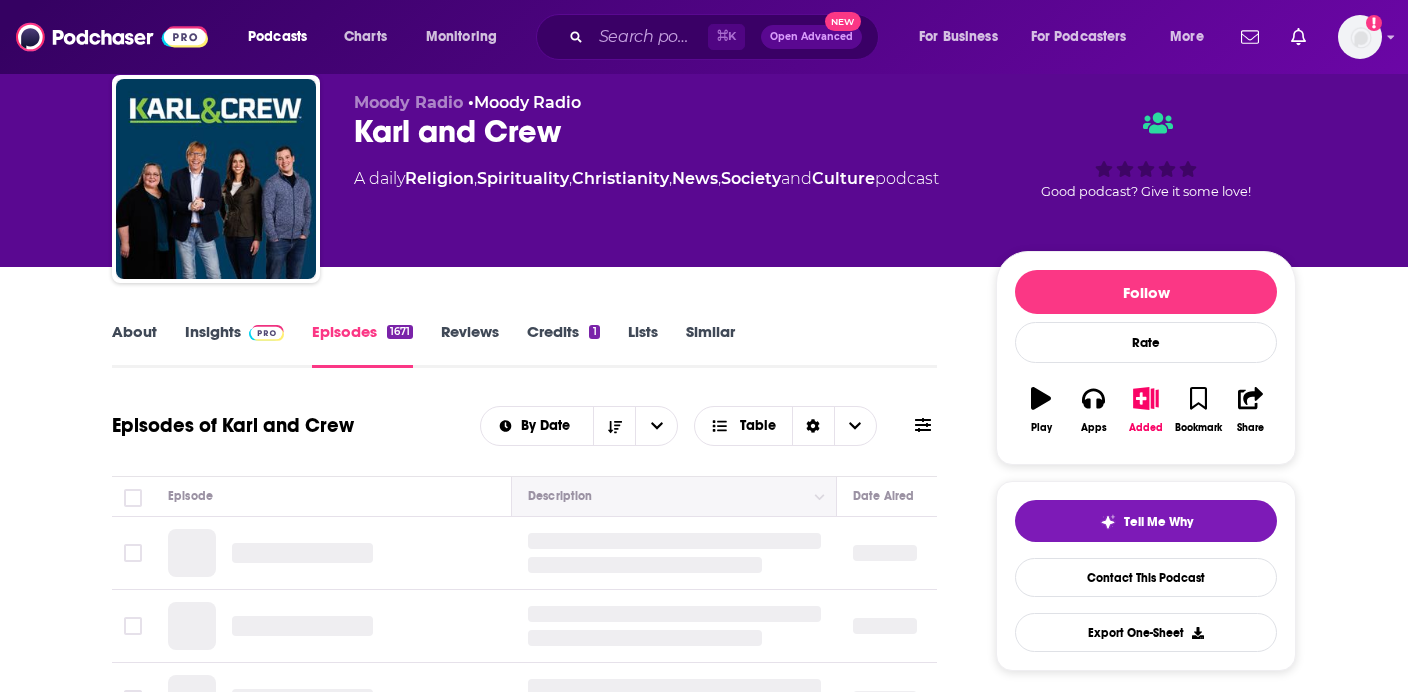 scroll, scrollTop: 62, scrollLeft: 0, axis: vertical 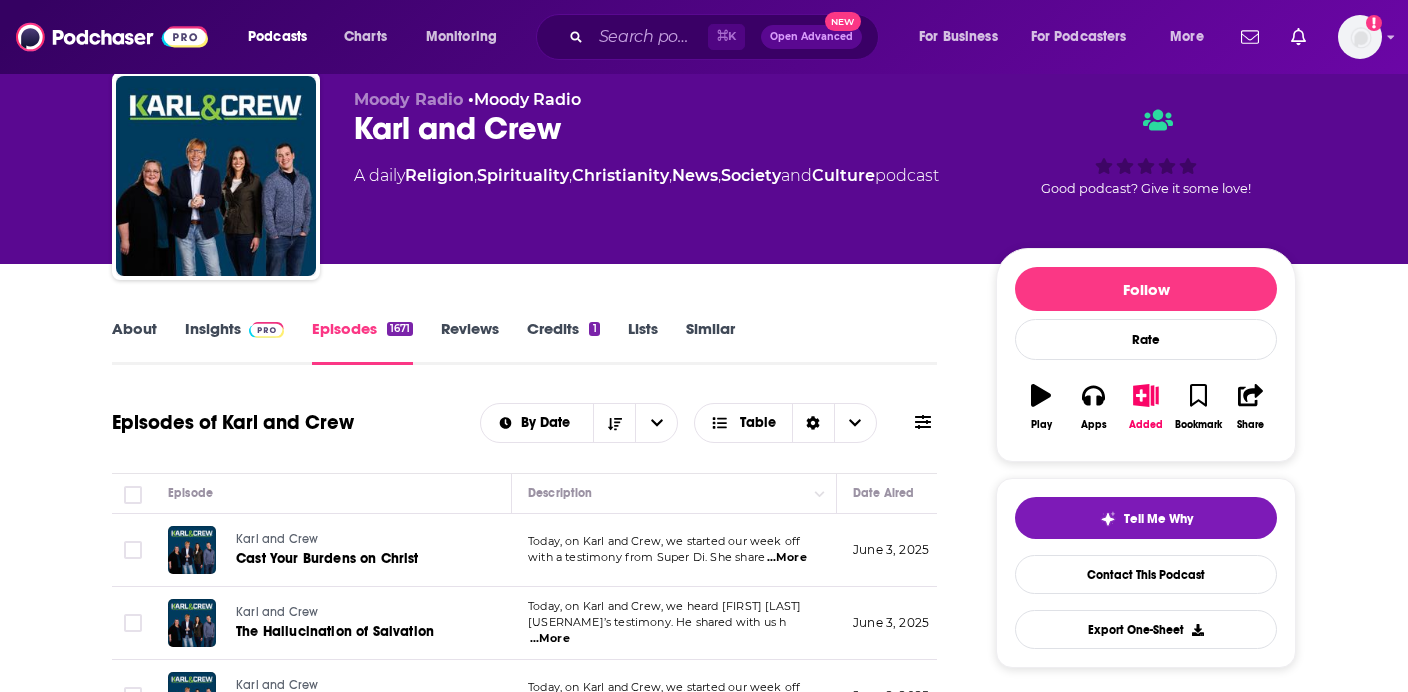 click on "...More" at bounding box center (787, 558) 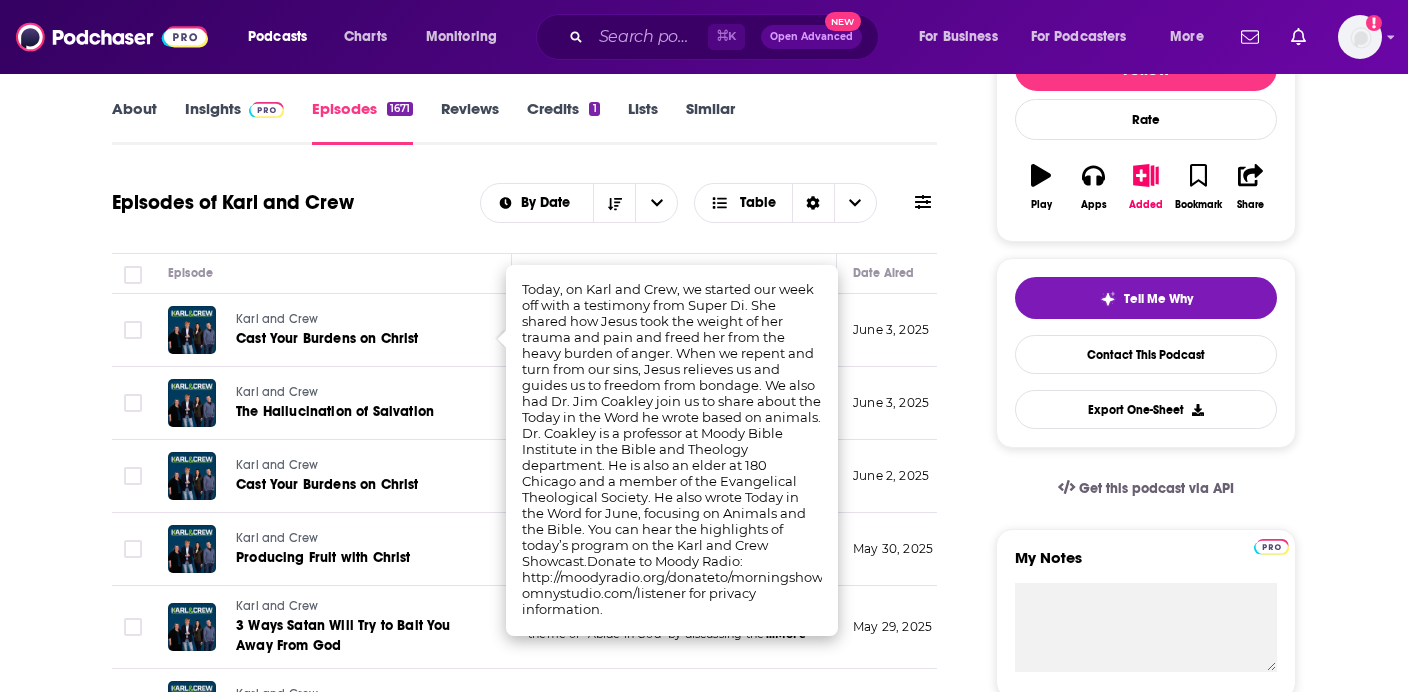 scroll, scrollTop: 284, scrollLeft: 0, axis: vertical 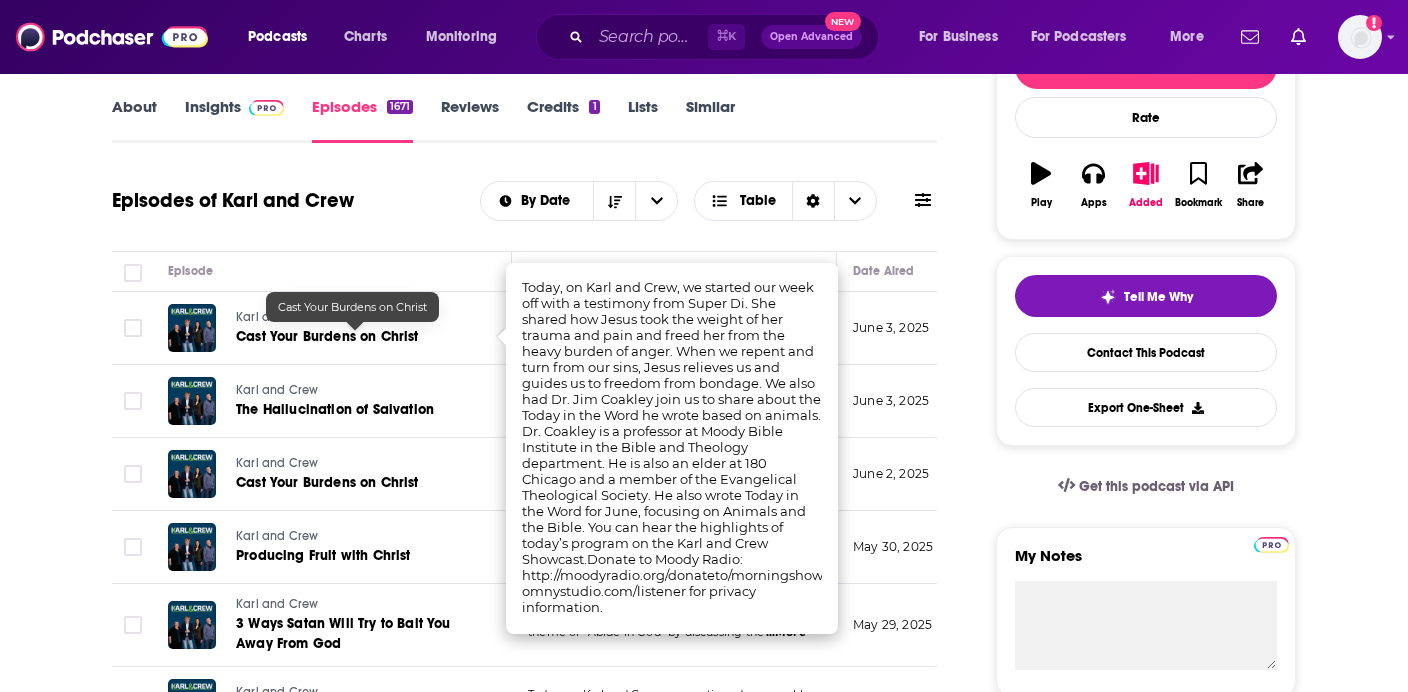 click on "Cast Your Burdens on Christ" at bounding box center (327, 336) 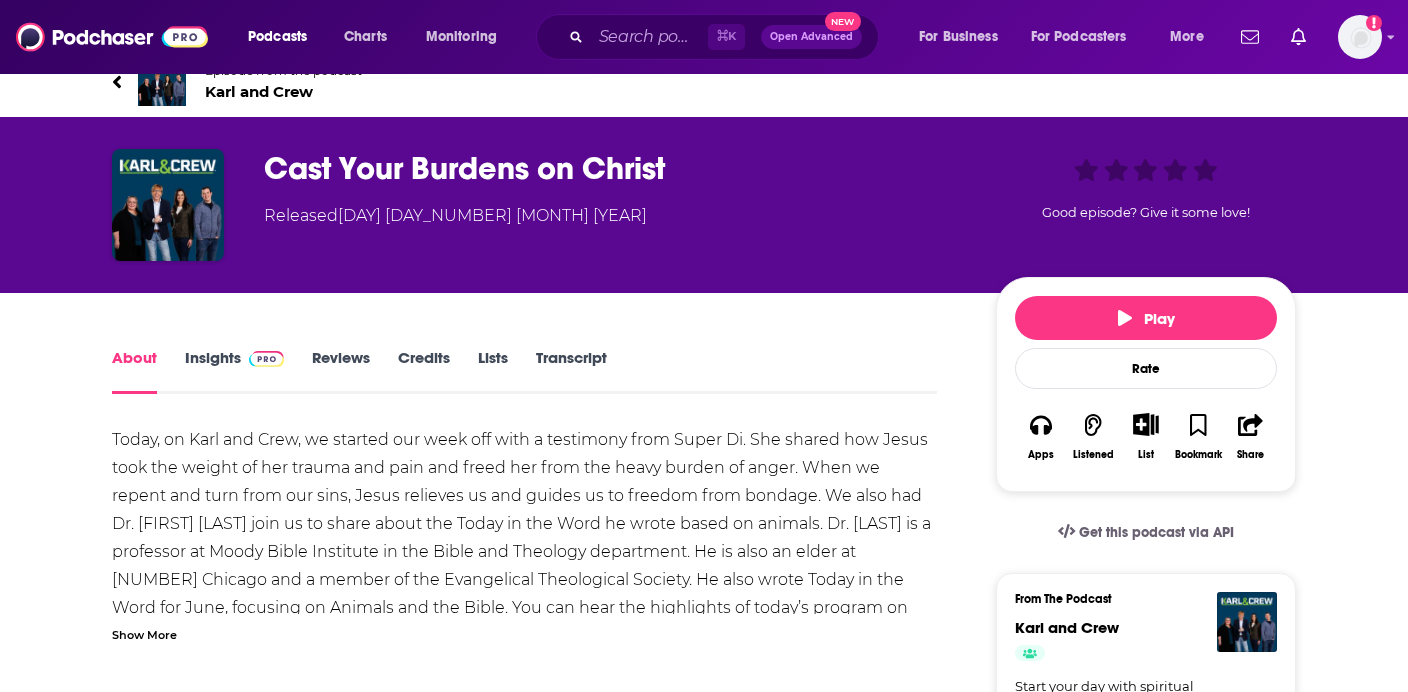 scroll, scrollTop: 0, scrollLeft: 0, axis: both 